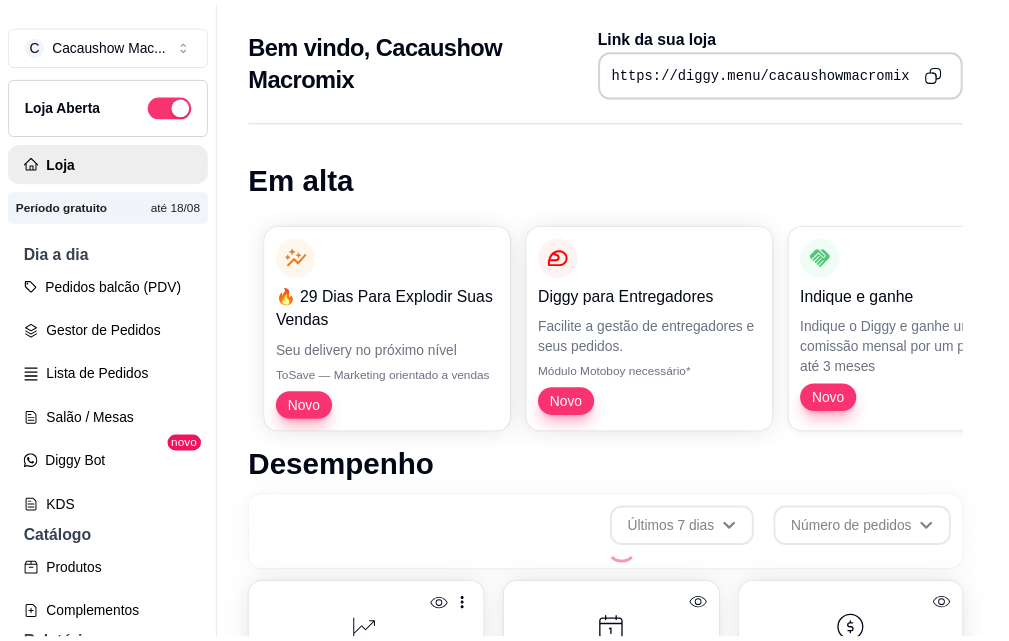 scroll, scrollTop: 0, scrollLeft: 0, axis: both 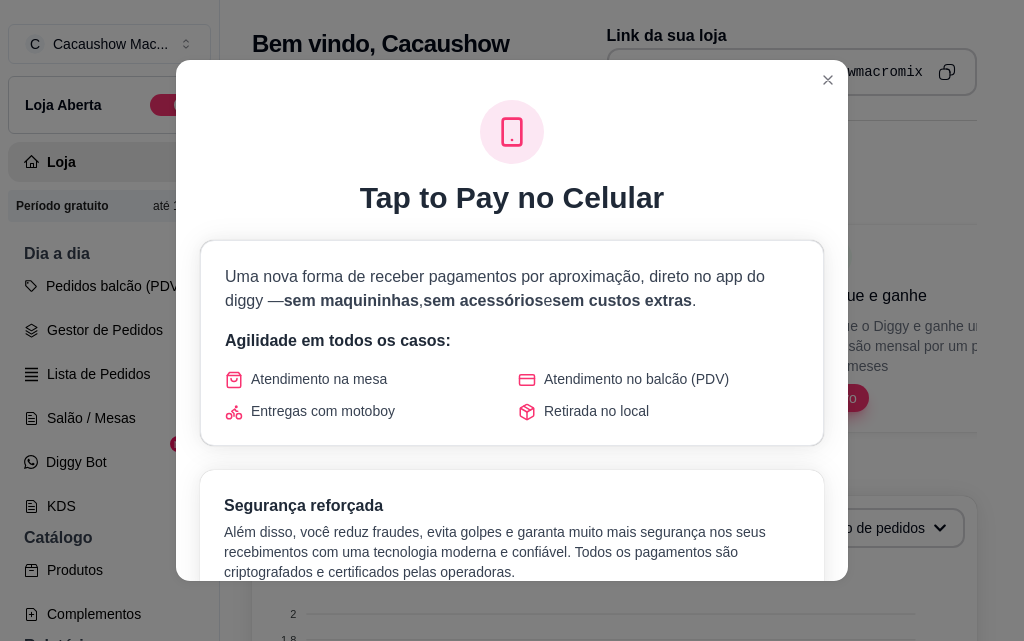 click on "Tap to Pay no Celular Uma nova forma de receber pagamentos por aproximação, direto no app do diggy —  sem maquininhas ,  sem acessórios  e  sem custos extras . Agilidade em todos os casos: Atendimento na mesa Atendimento no balcão (PDV) Entregas com motoboy Retirada no local Segurança reforçada Além disso, você reduz fraudes, evita golpes e garanta muito mais segurança nos seus recebimentos com uma tecnologia moderna e confiável. Todos os pagamentos são criptografados e certificados pelas operadoras. Mais agilidade Atendimento rápido em qualquer lugar Mais segurança Tecnologia antifraude e confiável Benefícios exclusivos Sem necessidade de maquininhas físicas Processamento instantâneo dos pagamentos Compatível com todos os cartões contactless Relatórios integrados e detalhados LISTA DE ESPERA COM ACESSO PRIORITÁRIO Estamos reunindo interessados para liberar essa novidade. Você terá prioridade no acesso. Entrar na lista de espera → Vagas limitadas • Liberação progressiva" at bounding box center (512, 320) 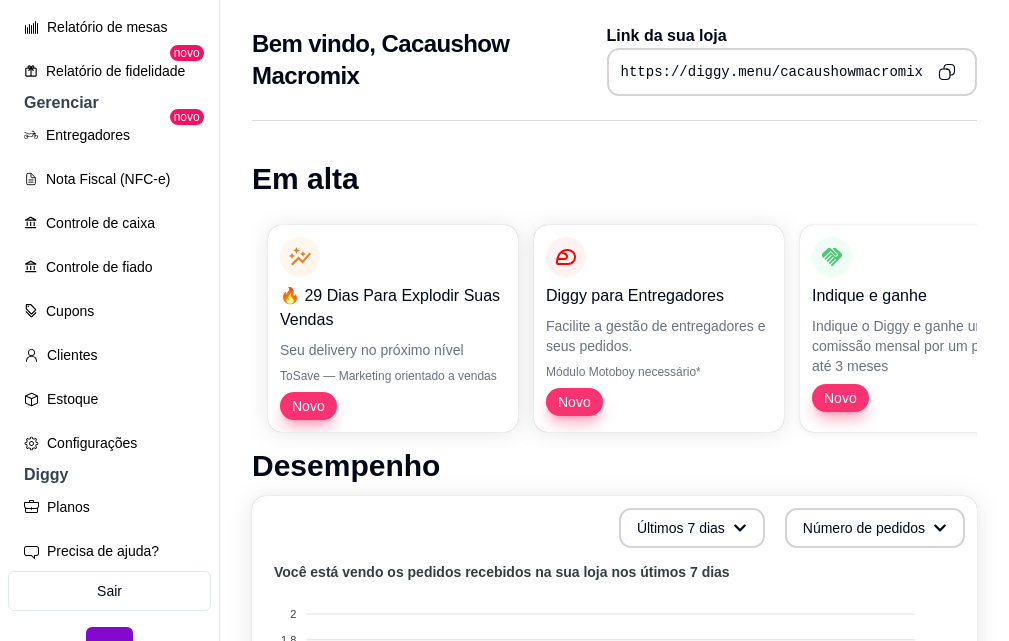 scroll, scrollTop: 773, scrollLeft: 0, axis: vertical 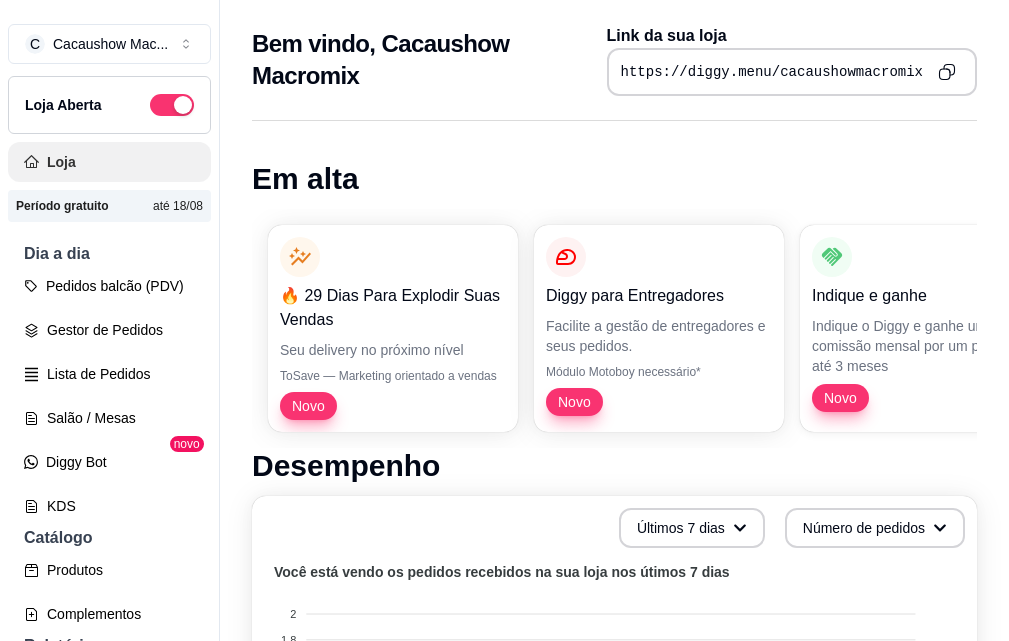 click on "Loja" at bounding box center (109, 162) 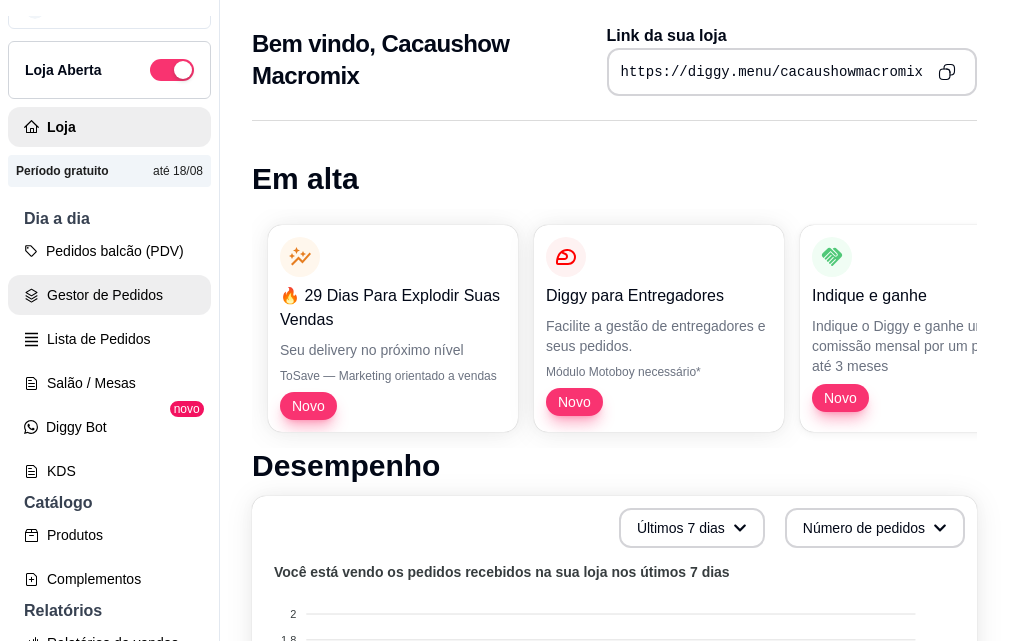 scroll, scrollTop: 0, scrollLeft: 0, axis: both 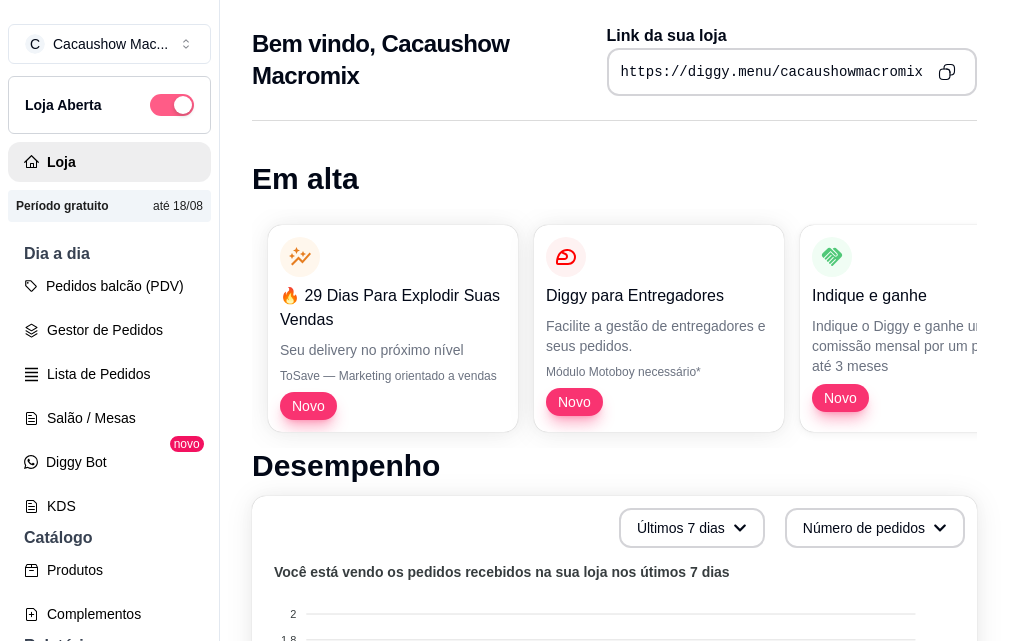 click at bounding box center [172, 105] 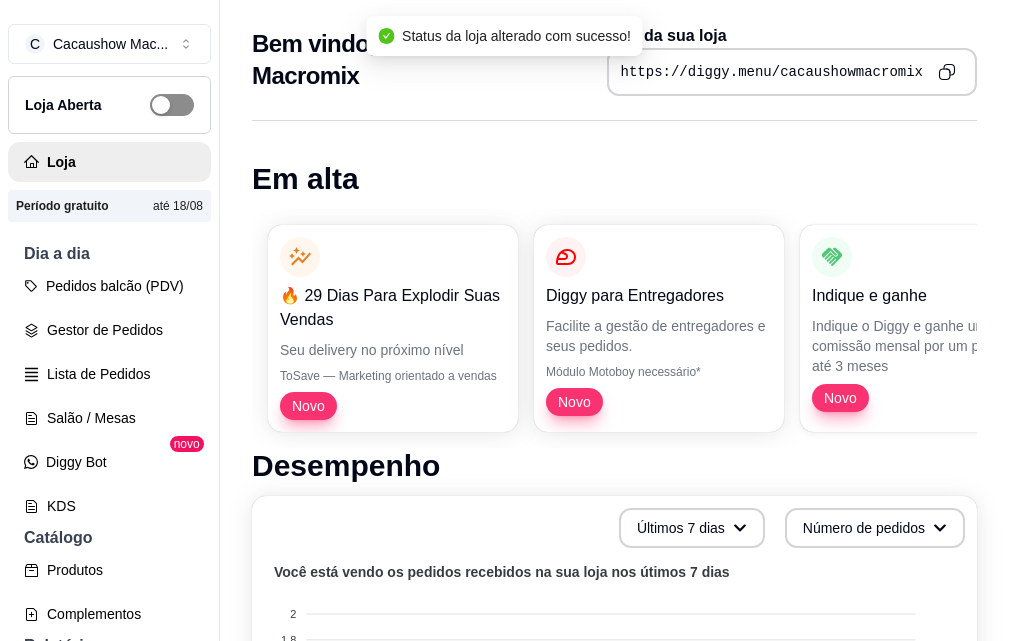 click at bounding box center (172, 105) 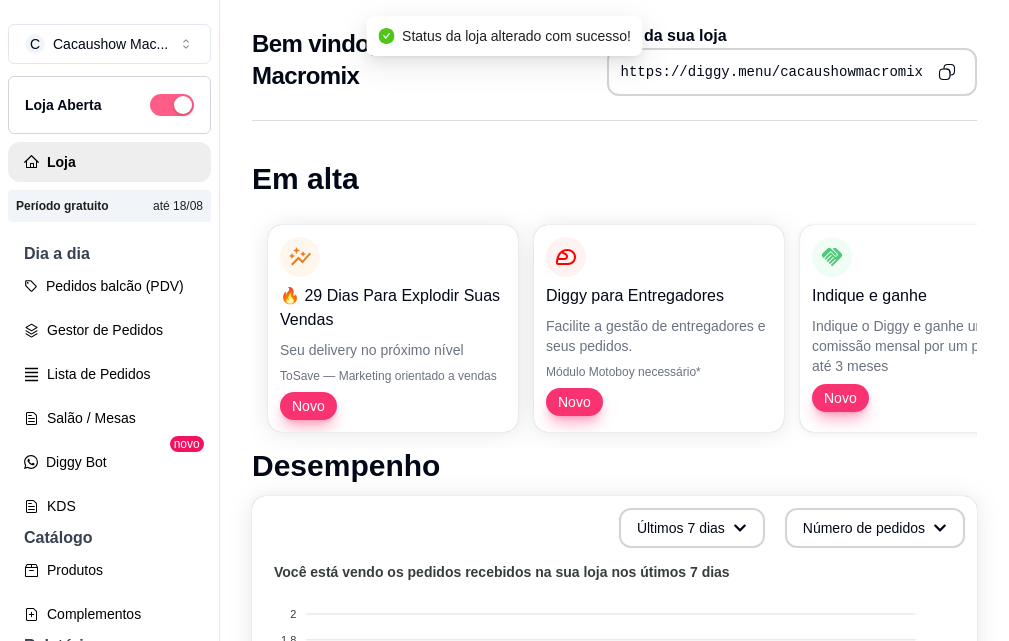 click at bounding box center [183, 105] 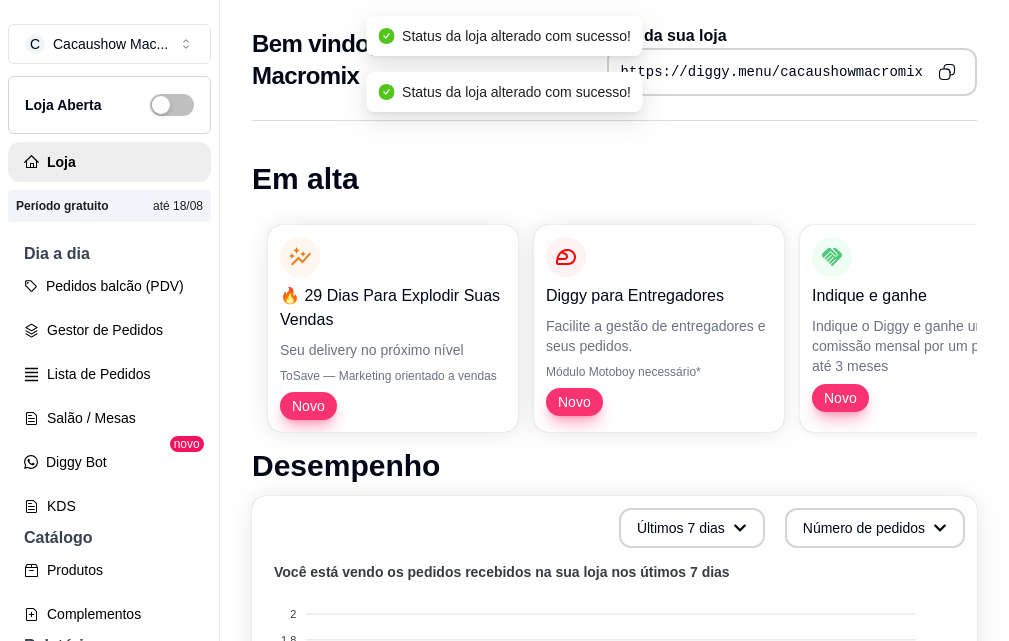 click at bounding box center [172, 105] 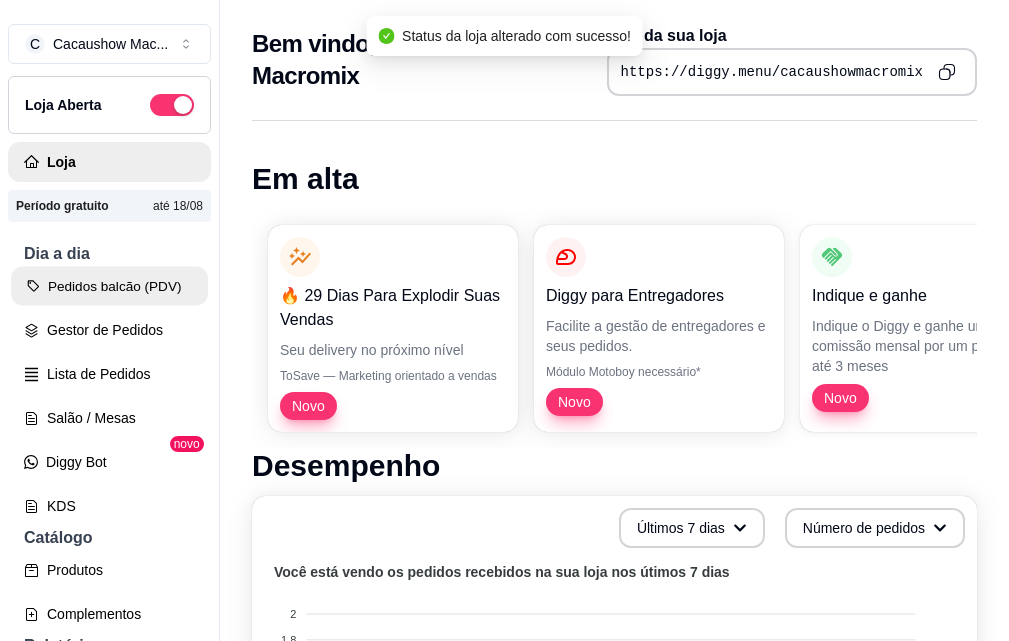 click on "Pedidos balcão (PDV)" at bounding box center [109, 286] 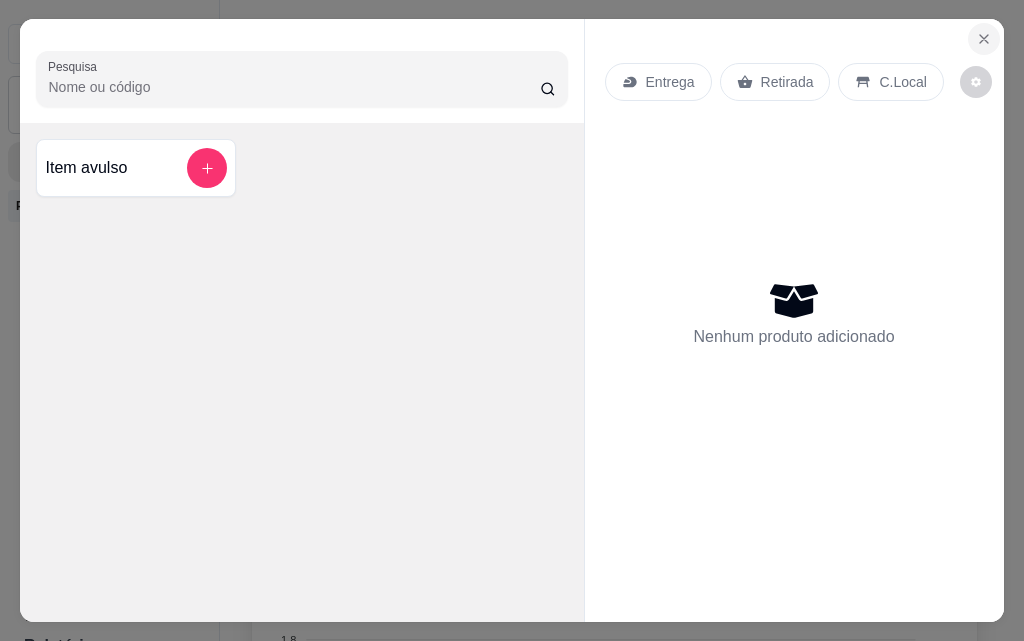 click 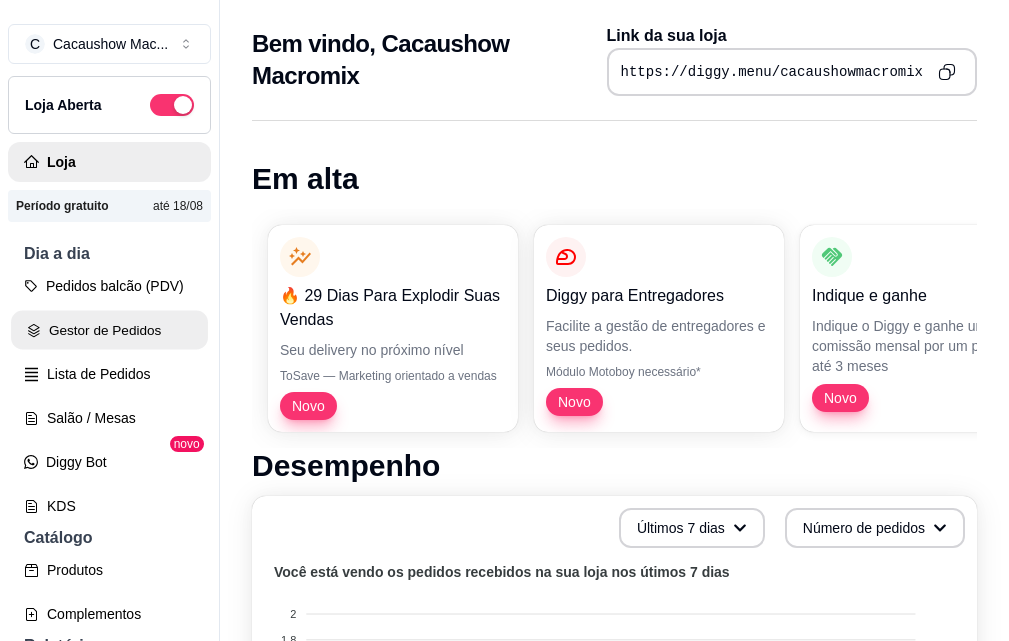 click on "Gestor de Pedidos" at bounding box center (109, 330) 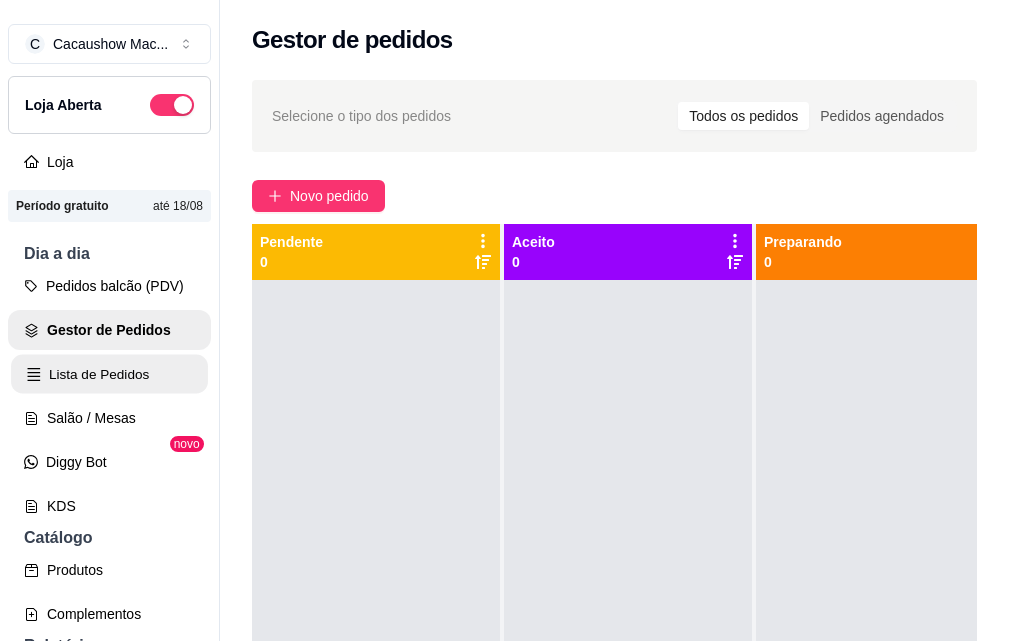 click on "Lista de Pedidos" at bounding box center [109, 374] 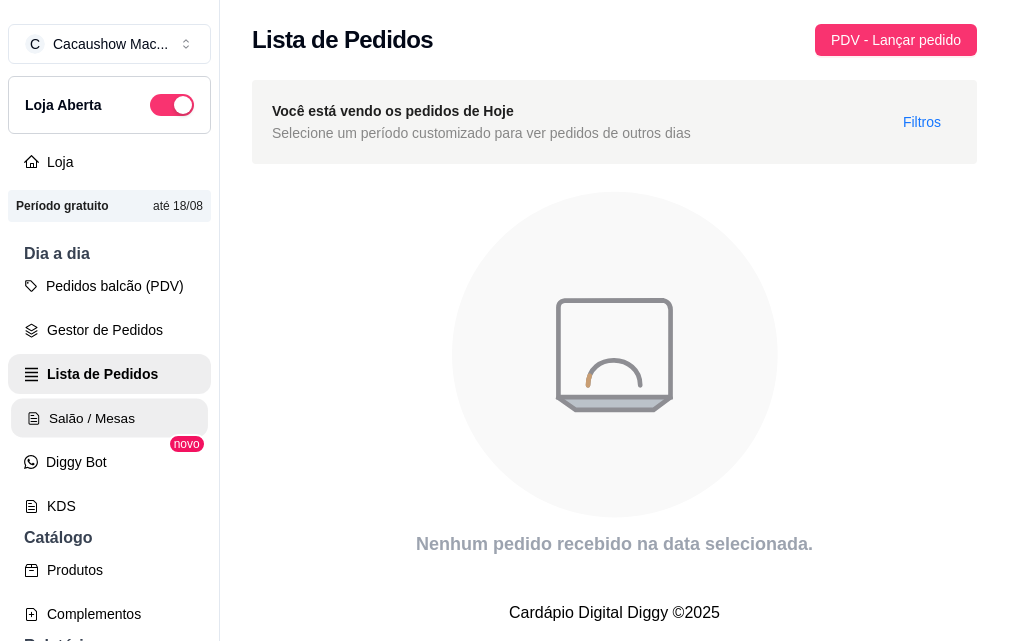 click on "Salão / Mesas" at bounding box center (109, 418) 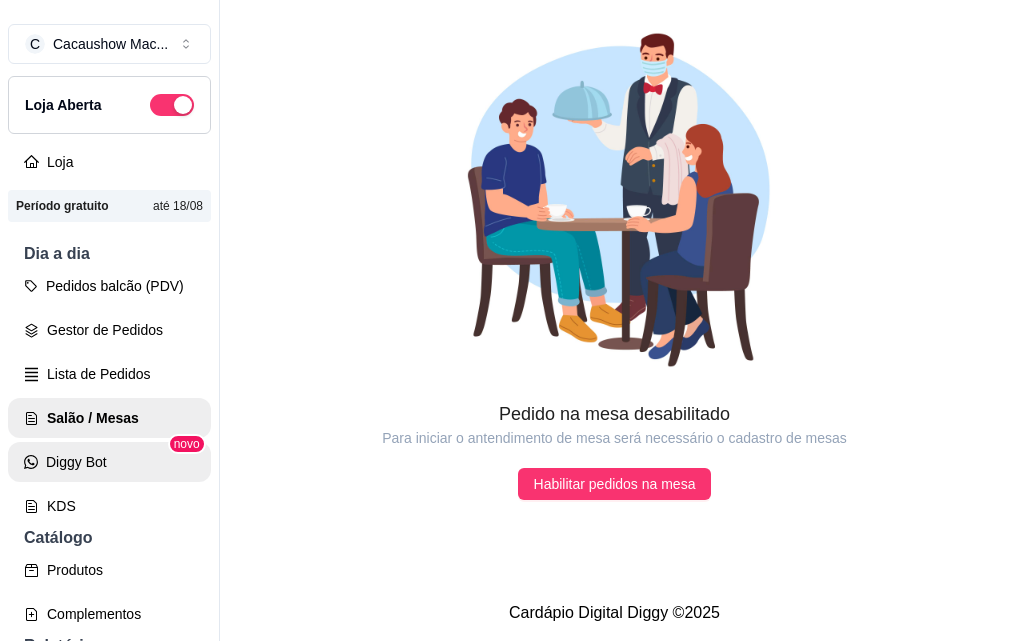 click on "Diggy Bot" at bounding box center [109, 462] 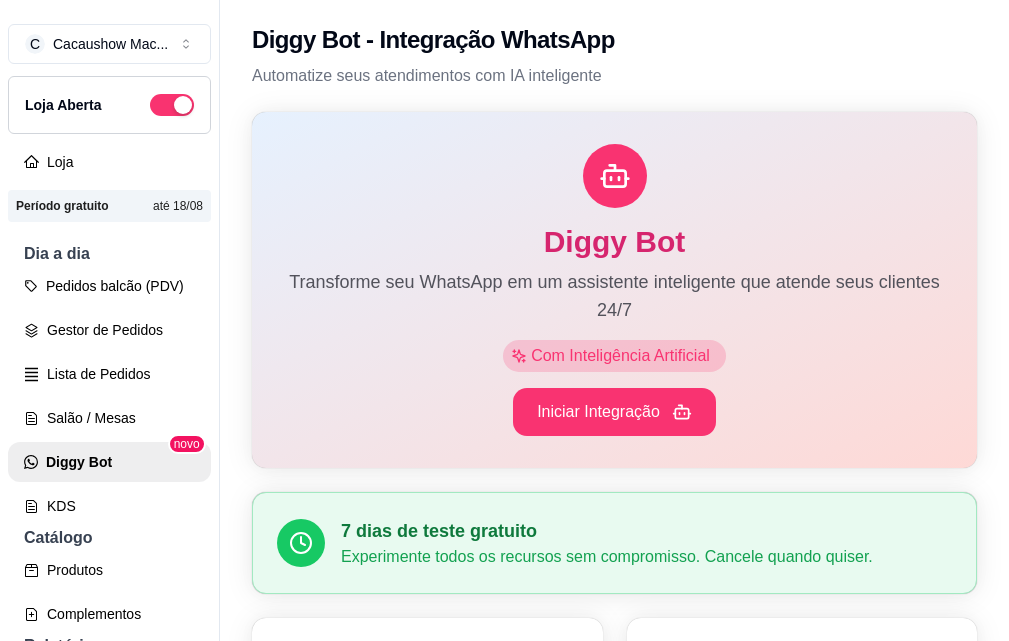 click on "Loja" at bounding box center (109, 162) 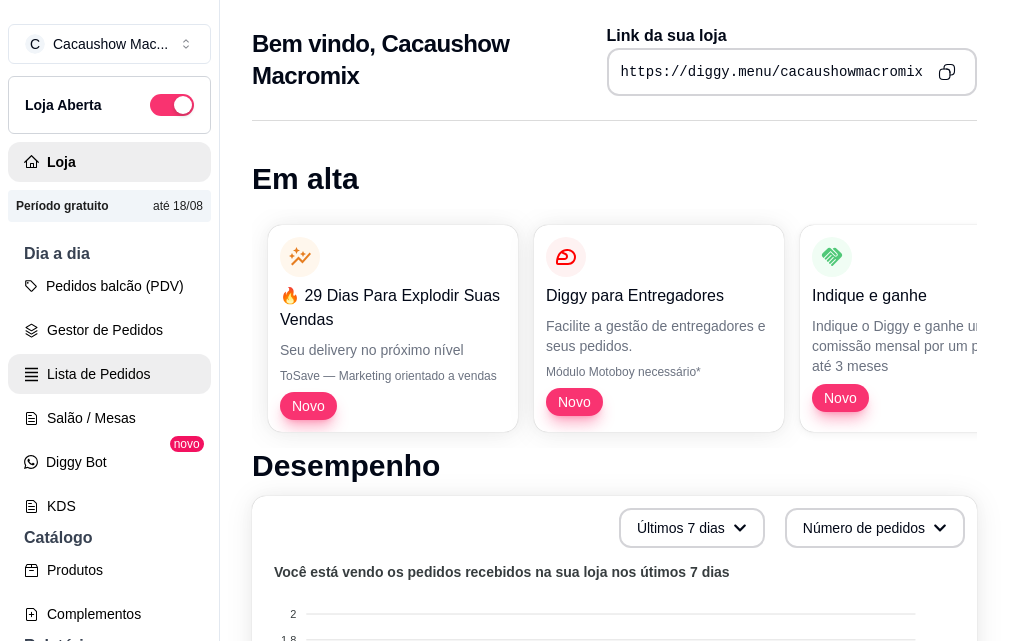 click on "Lista de Pedidos" at bounding box center [109, 374] 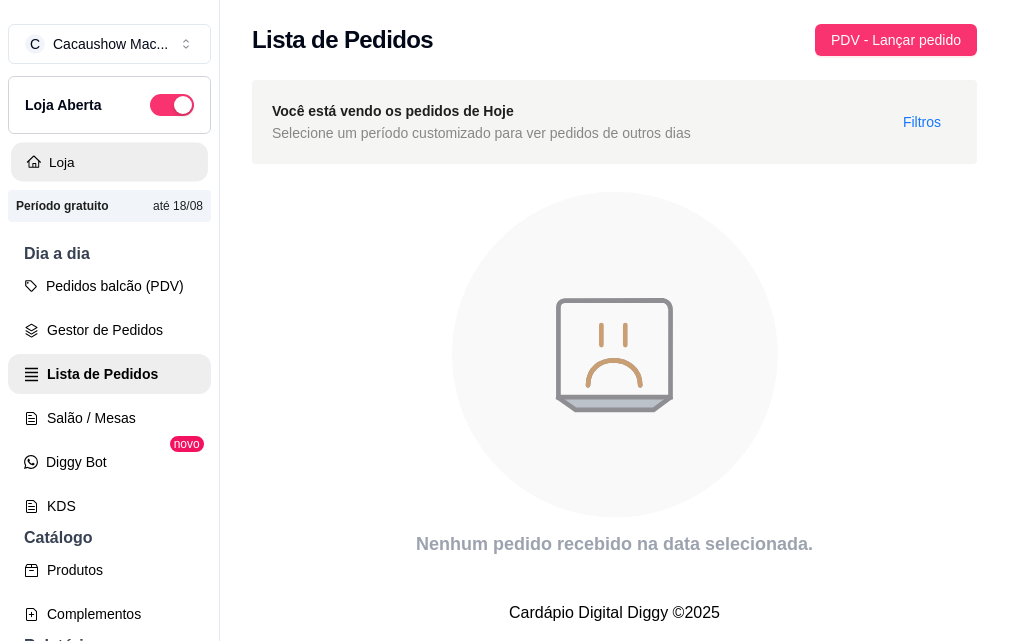 click 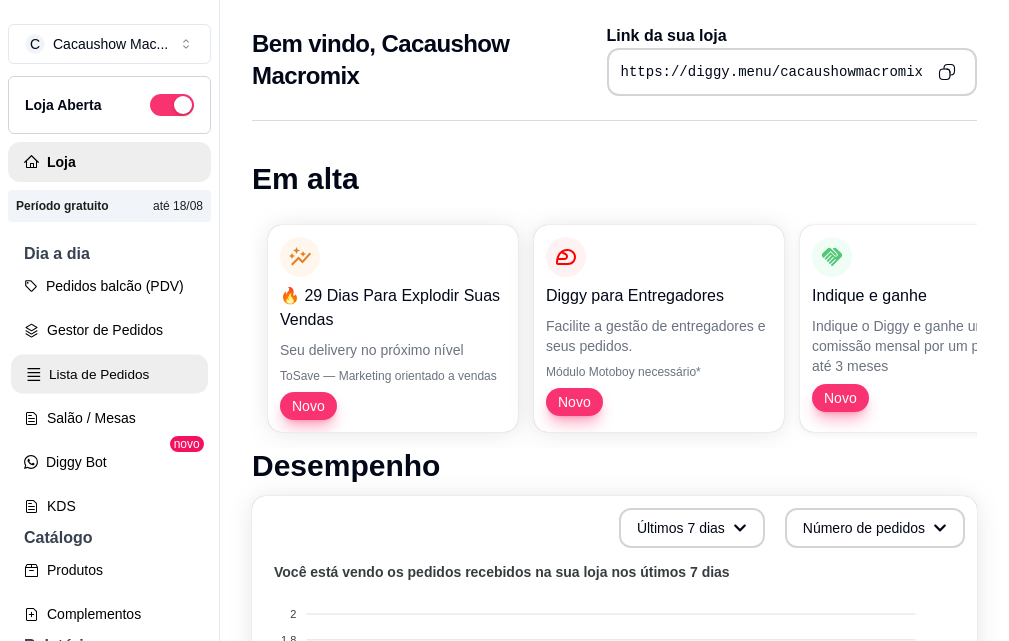 click on "Lista de Pedidos" at bounding box center (109, 374) 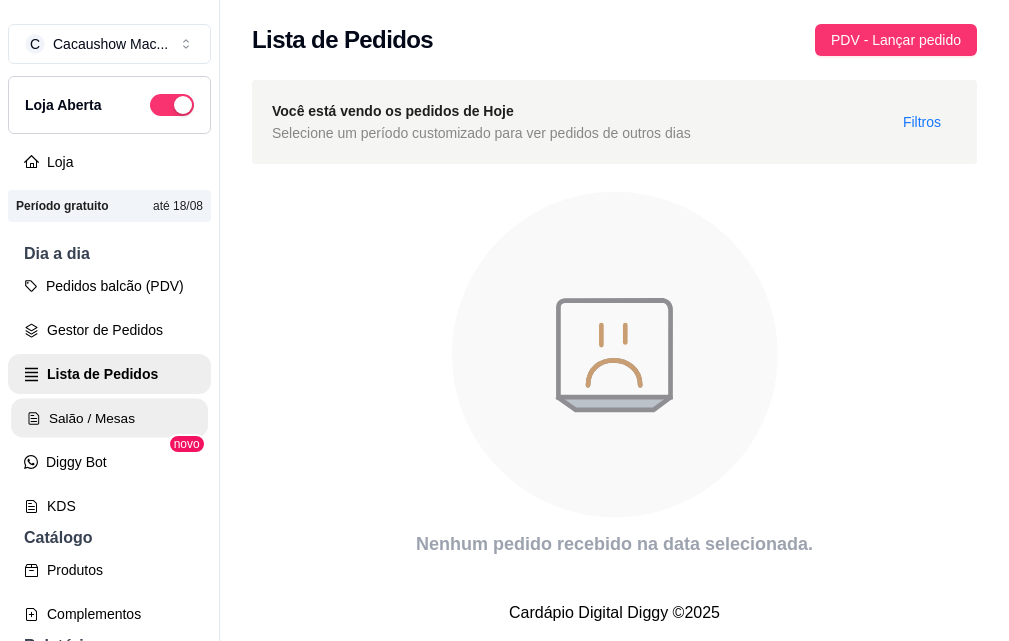 click on "Salão / Mesas" at bounding box center [109, 418] 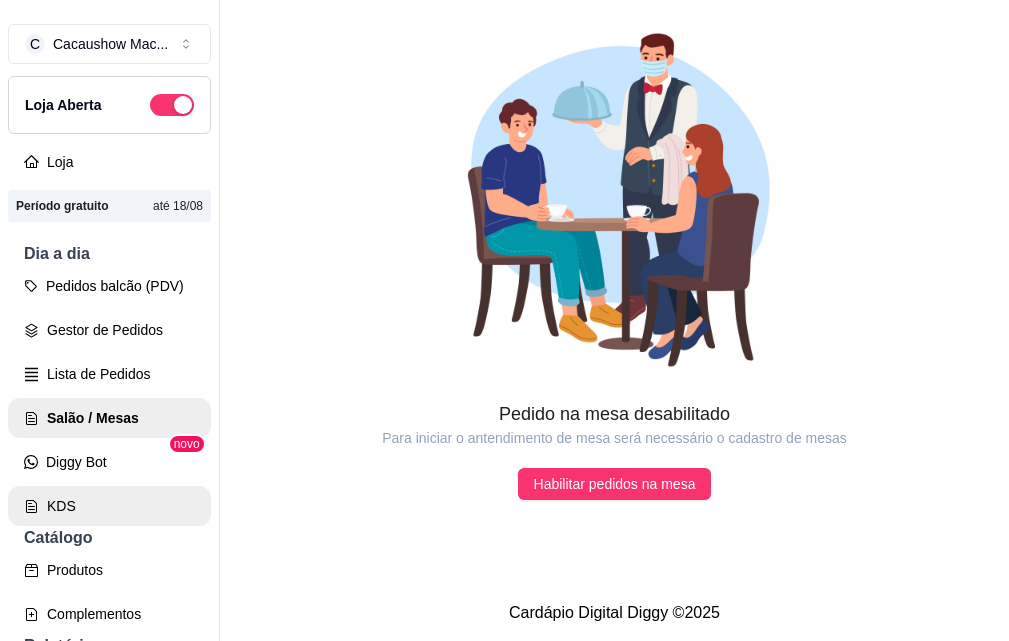 click on "KDS" at bounding box center (109, 506) 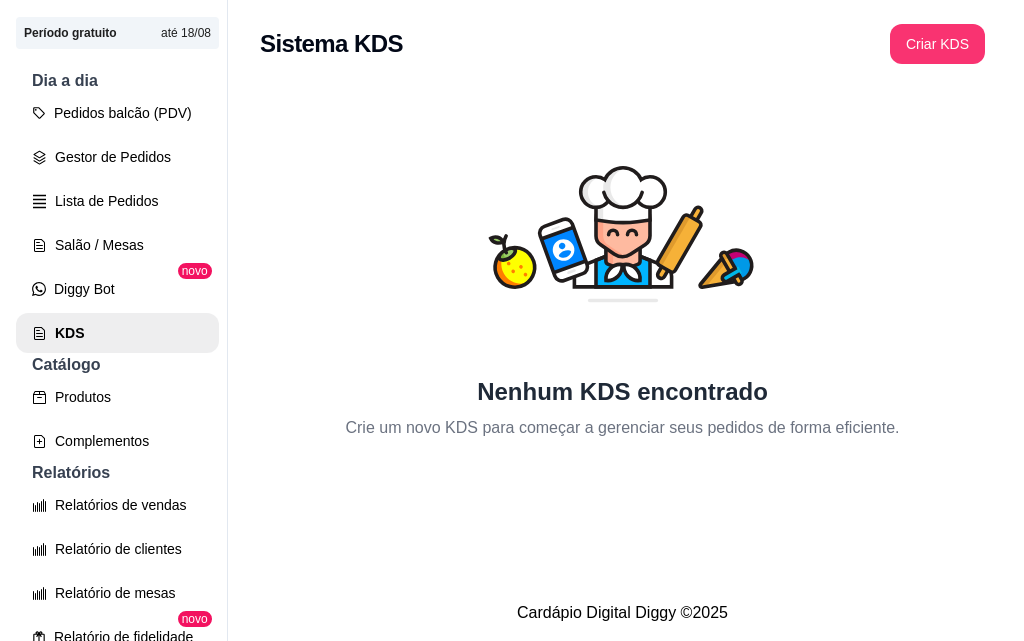 scroll, scrollTop: 200, scrollLeft: 0, axis: vertical 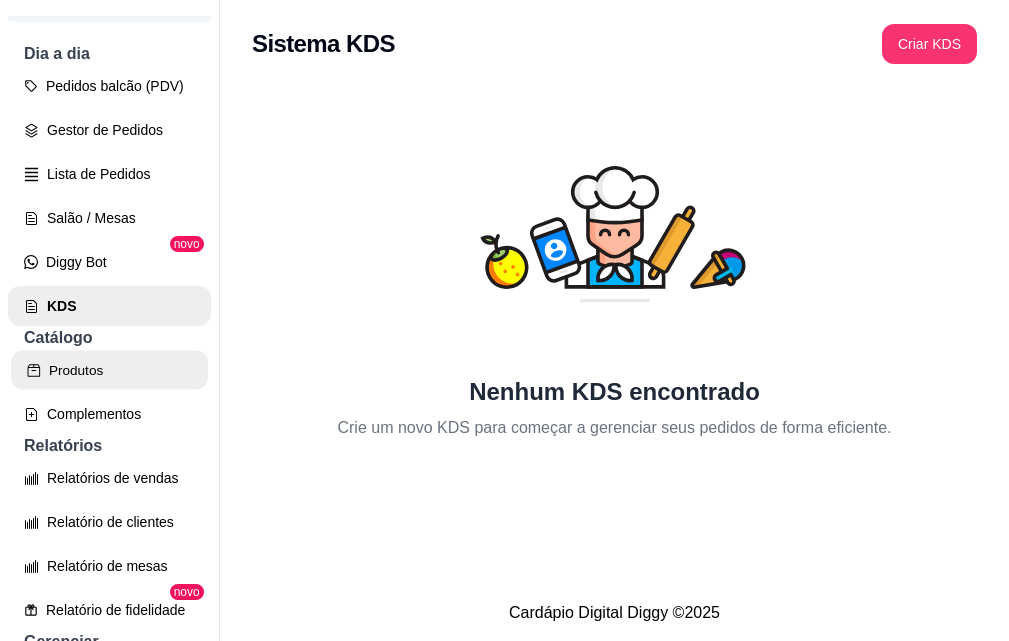 click on "Produtos" at bounding box center (109, 370) 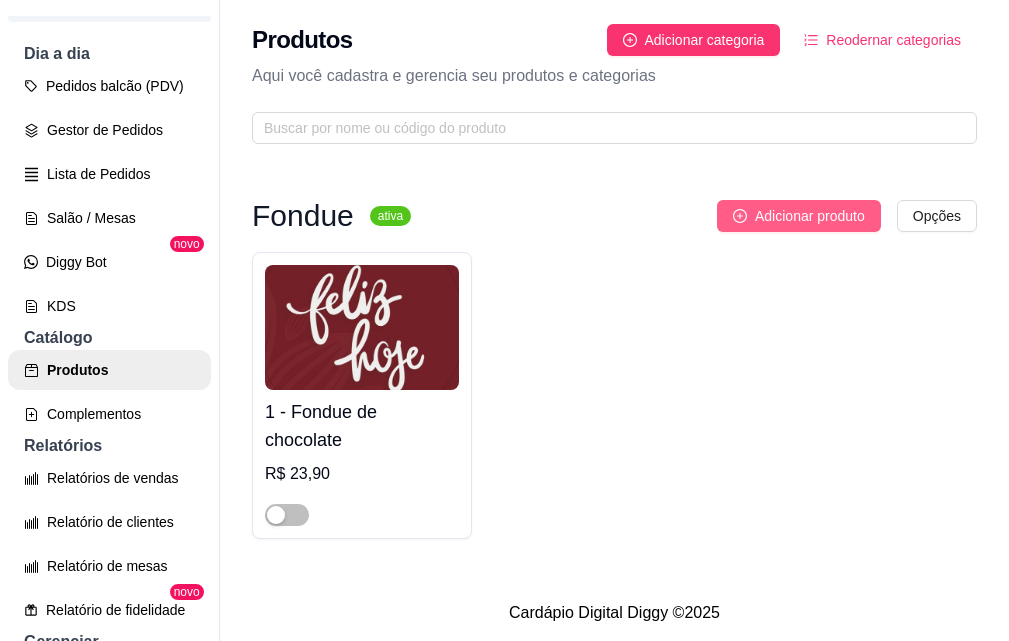 click on "Adicionar produto" at bounding box center (810, 216) 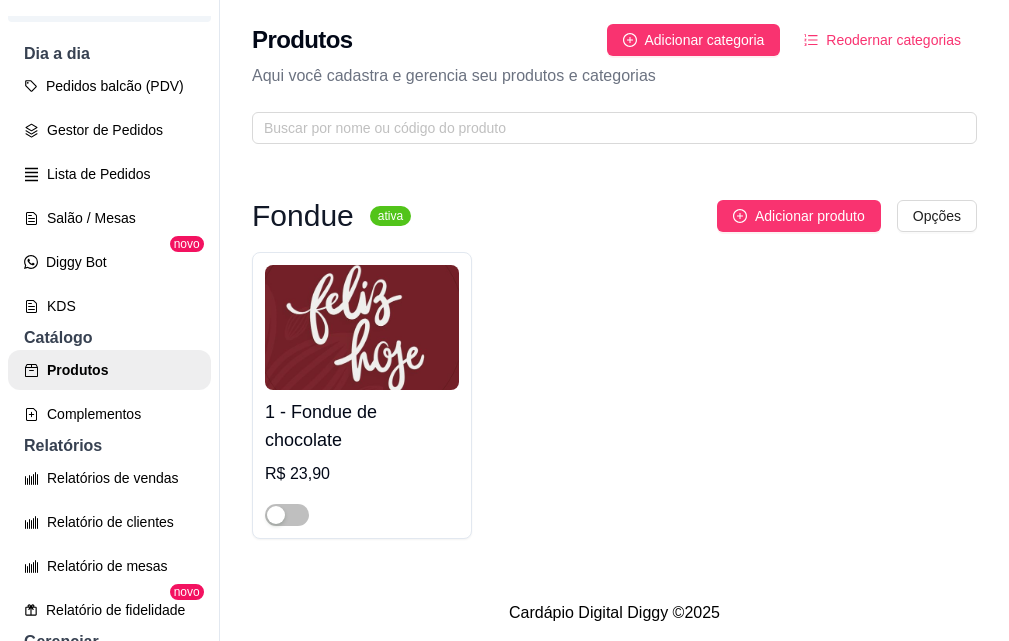 click at bounding box center (362, 327) 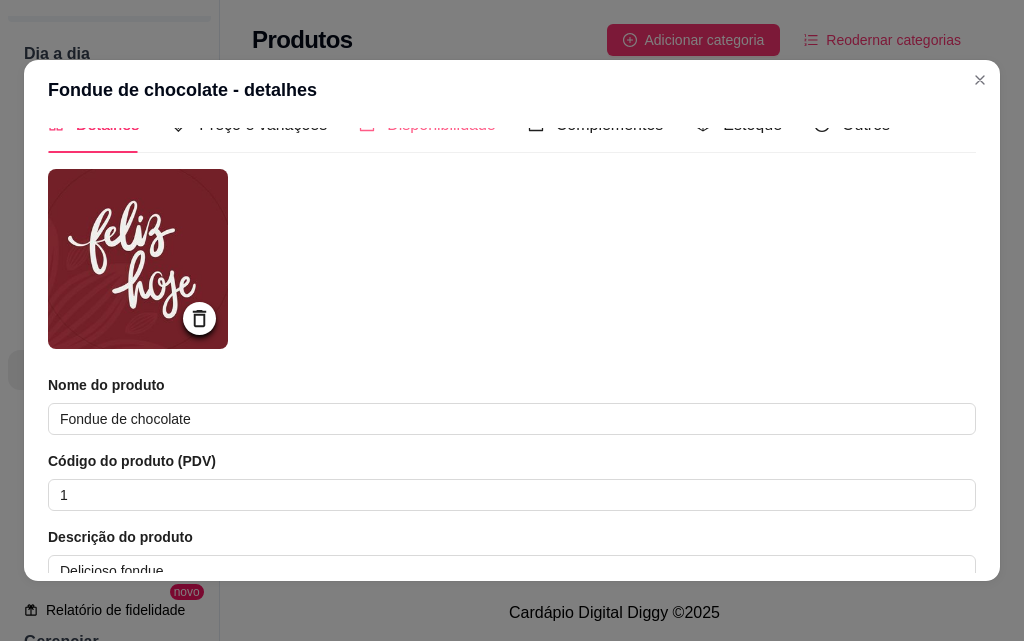 scroll, scrollTop: 0, scrollLeft: 0, axis: both 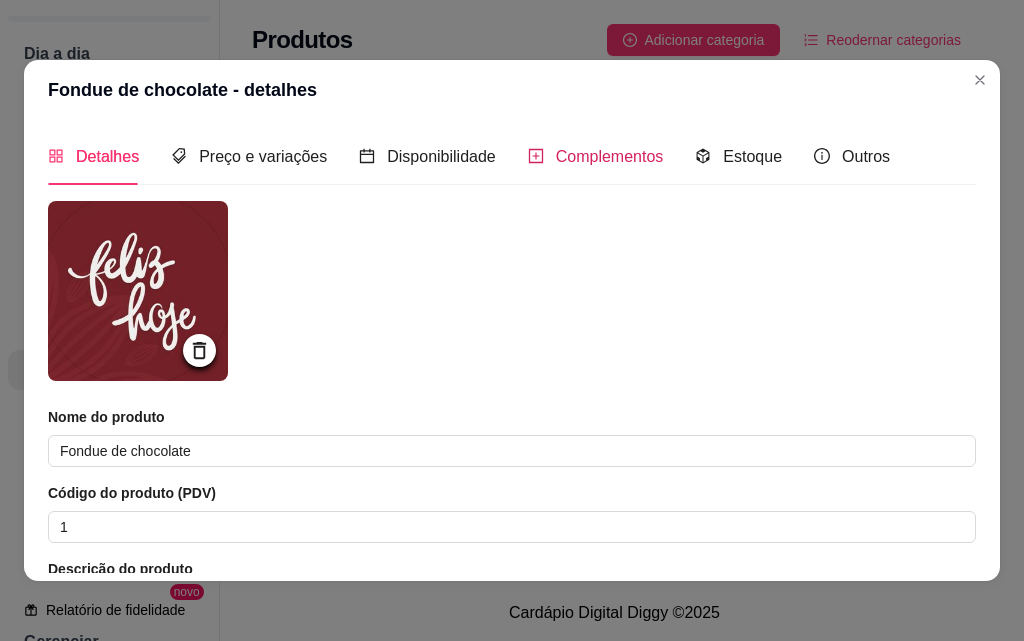click on "Complementos" at bounding box center [610, 156] 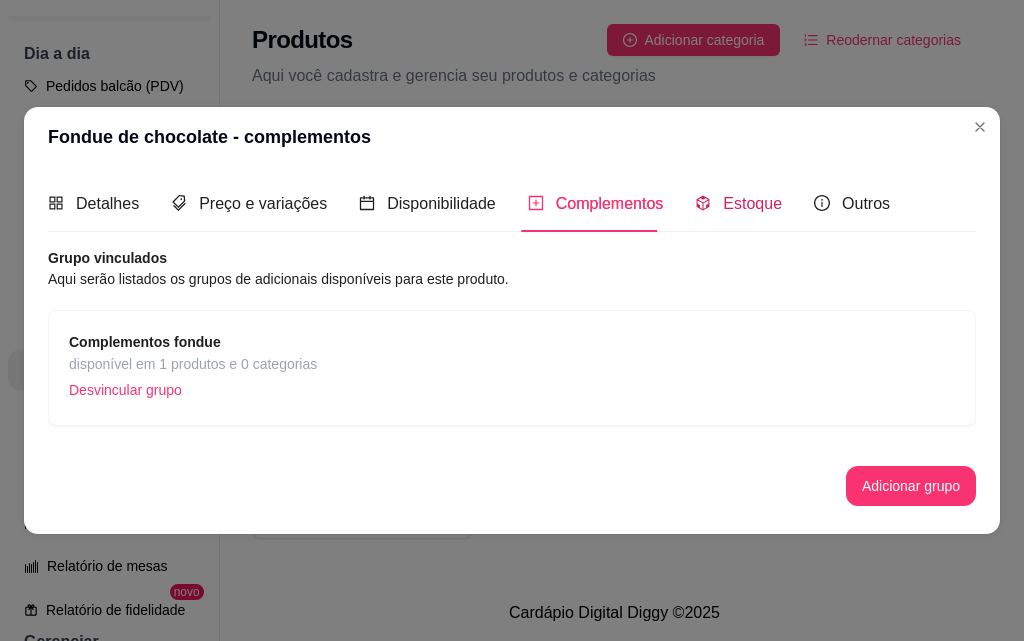 click on "Estoque" at bounding box center [752, 203] 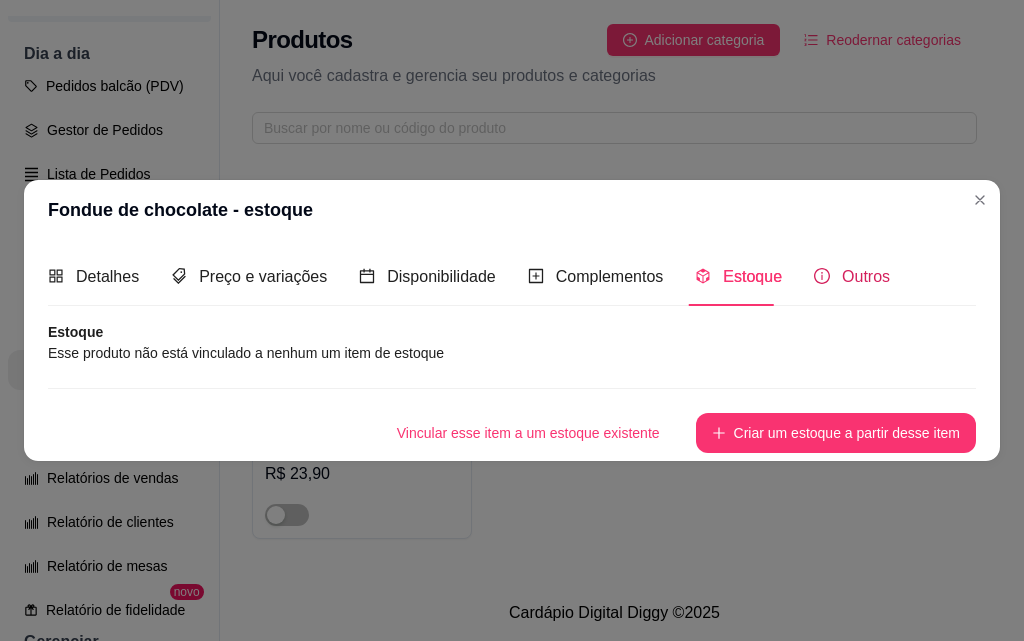 click on "Outros" at bounding box center [866, 276] 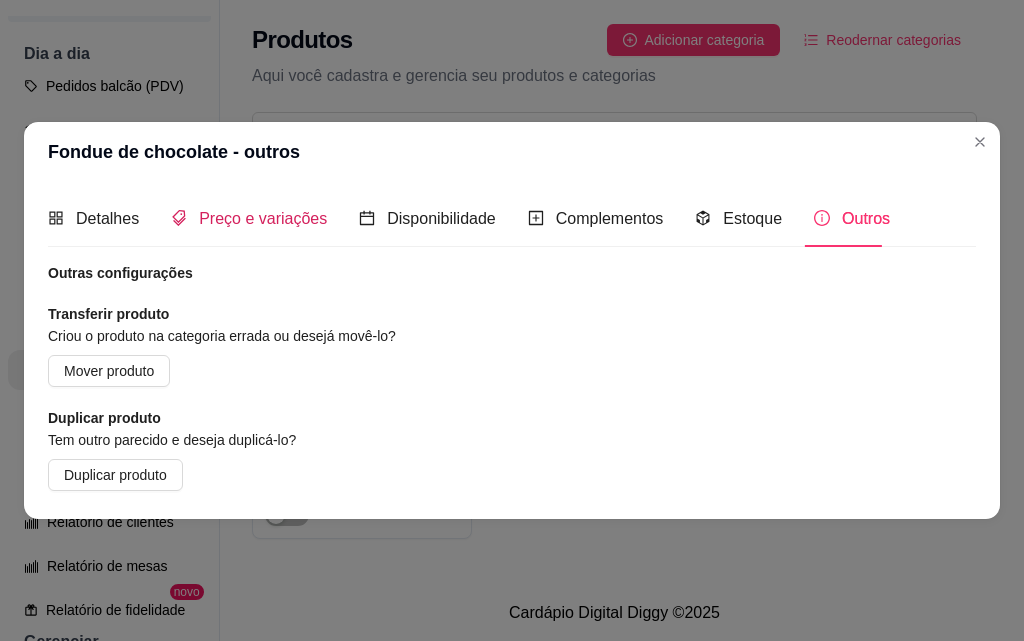 click on "Preço e variações" at bounding box center (263, 218) 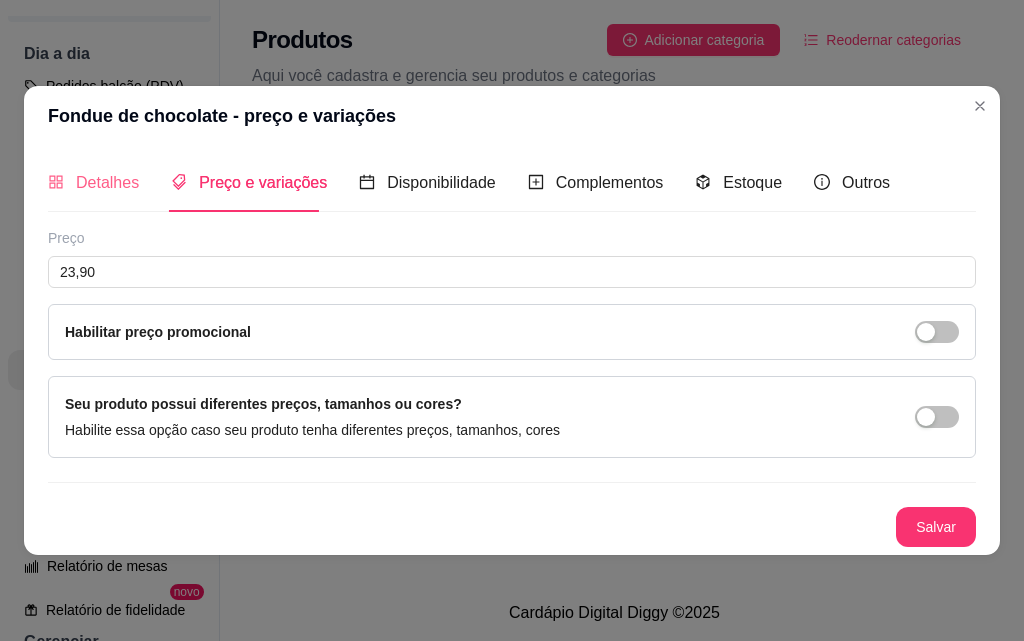 click on "Detalhes" at bounding box center [93, 182] 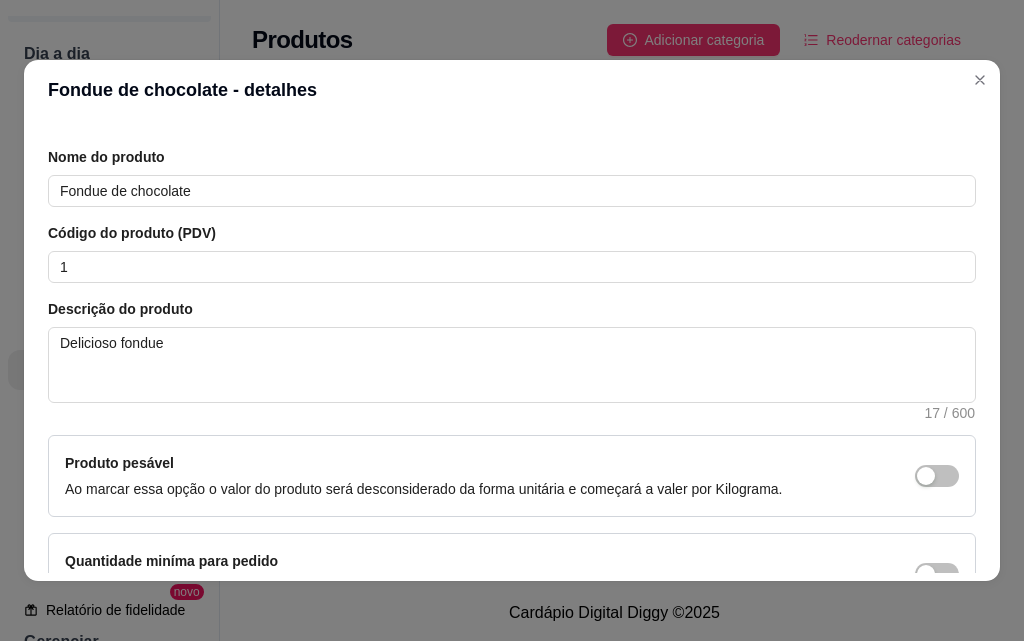 scroll, scrollTop: 391, scrollLeft: 0, axis: vertical 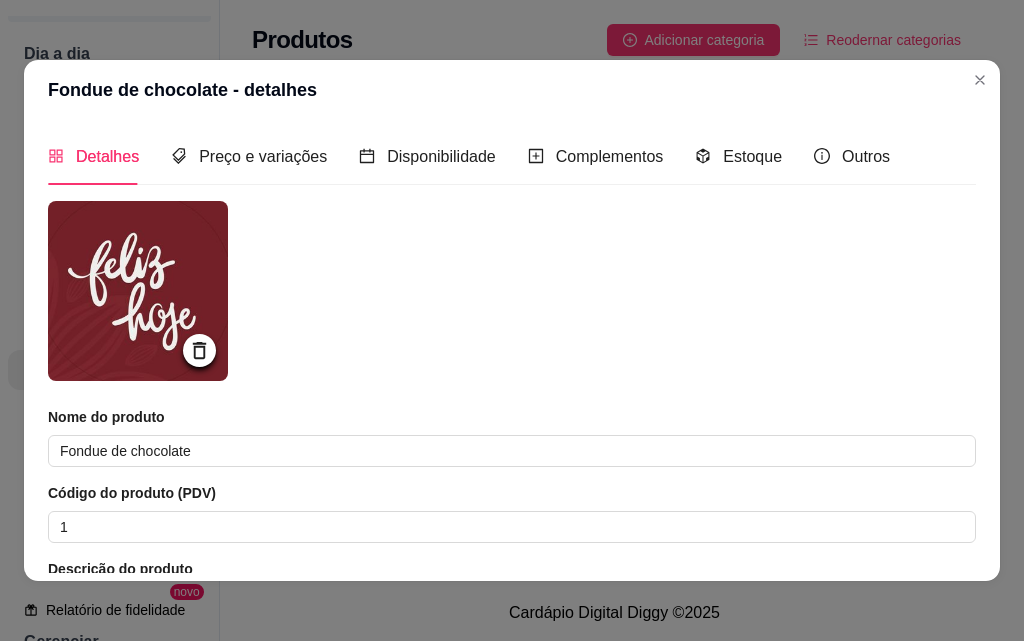 click on "Detalhes" at bounding box center (107, 156) 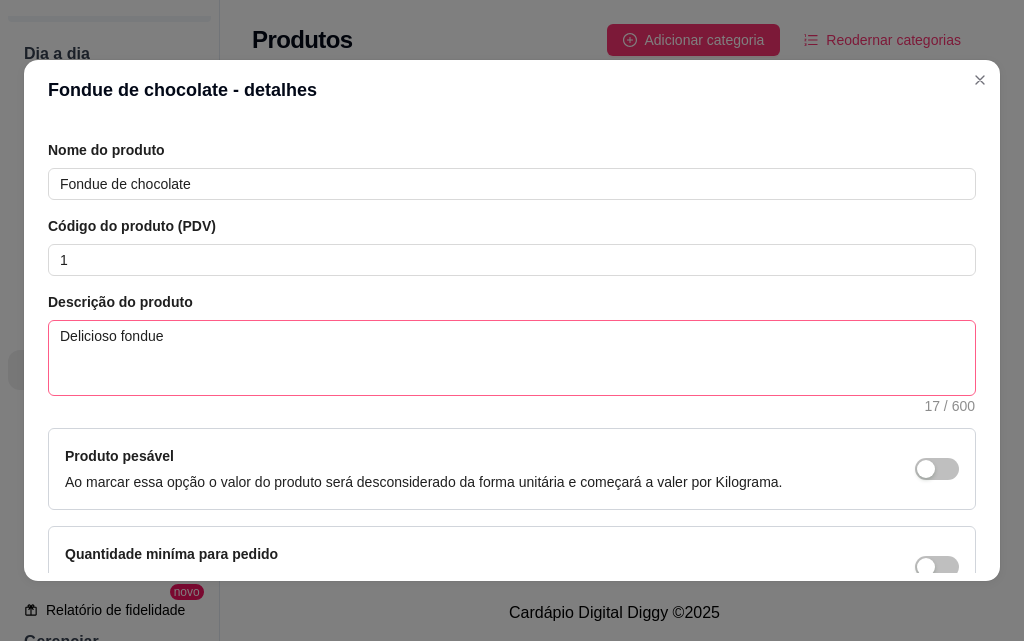 scroll, scrollTop: 300, scrollLeft: 0, axis: vertical 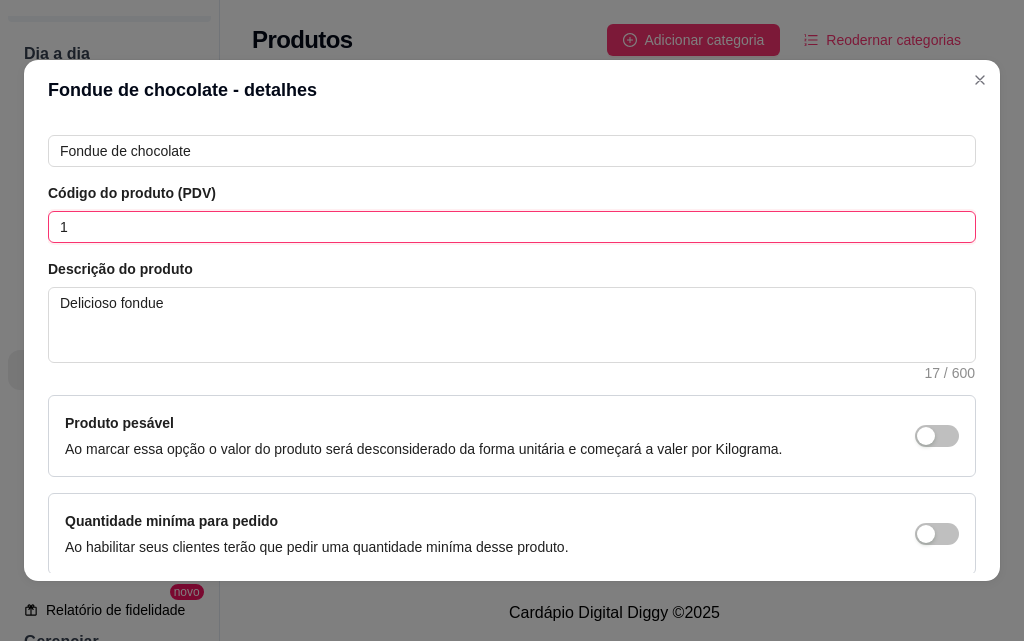 drag, startPoint x: 131, startPoint y: 226, endPoint x: 3, endPoint y: 244, distance: 129.25943 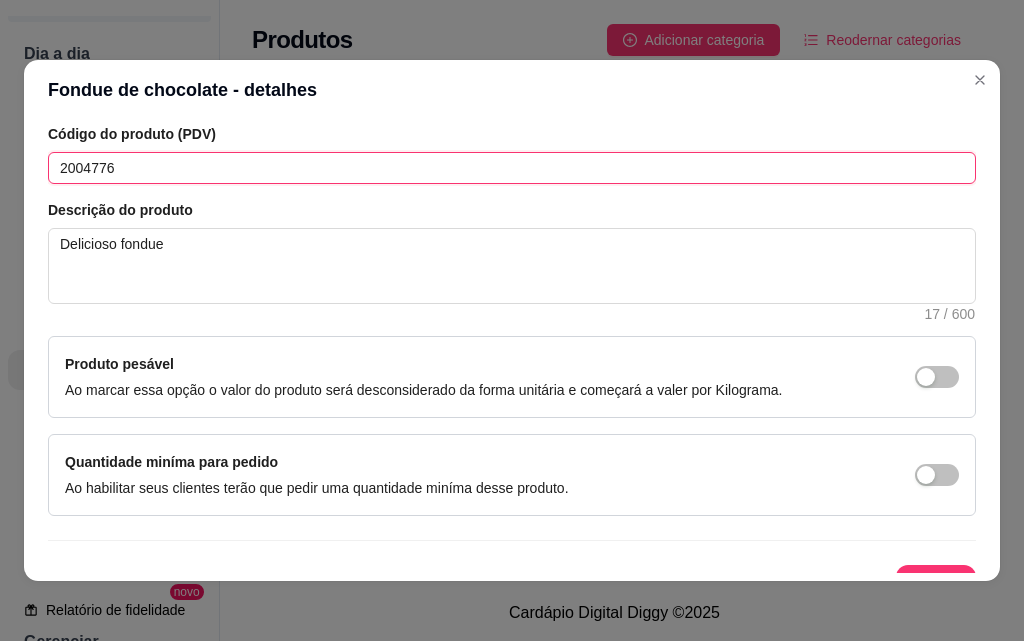 scroll, scrollTop: 391, scrollLeft: 0, axis: vertical 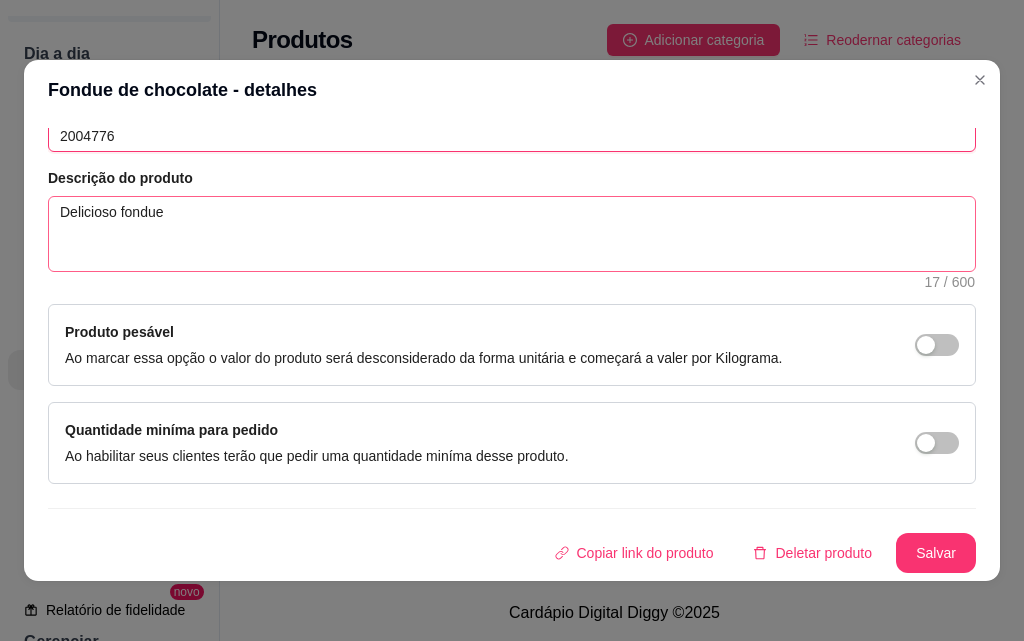 type on "2004776" 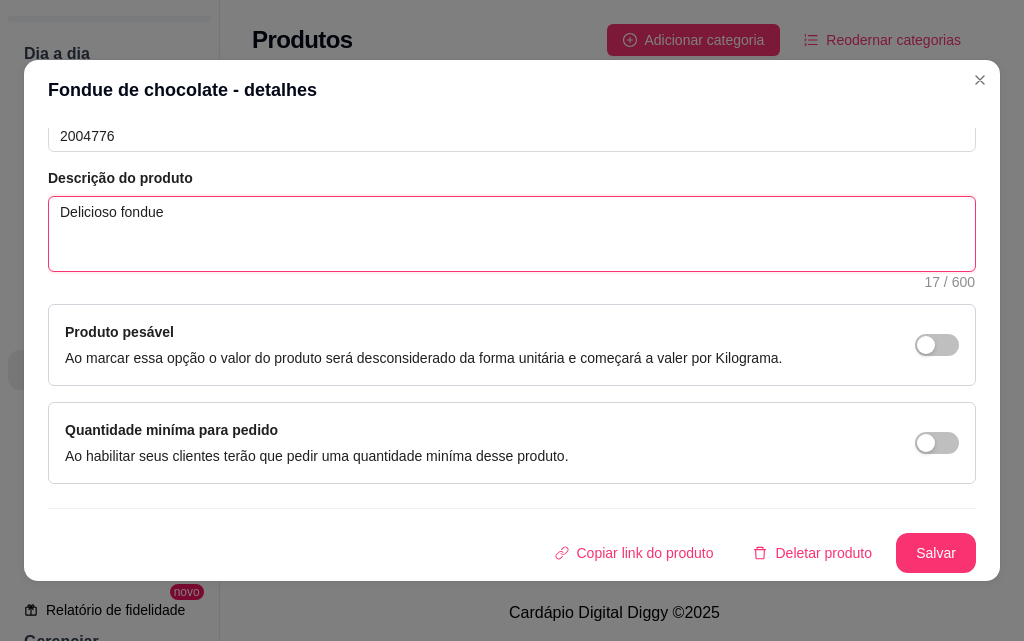 click on "Delicioso fondue" at bounding box center (512, 234) 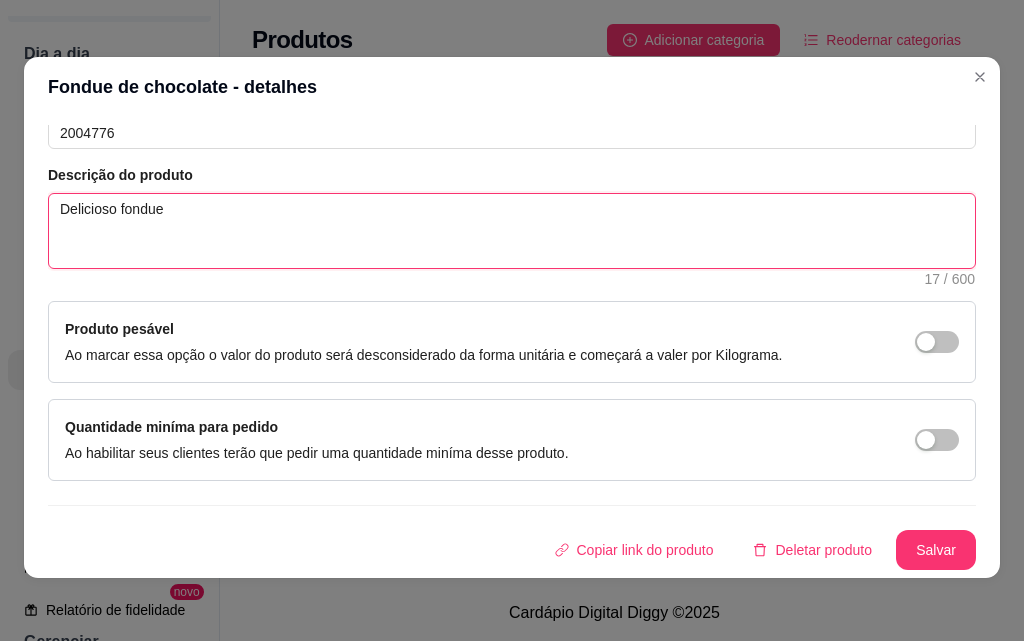 scroll, scrollTop: 4, scrollLeft: 0, axis: vertical 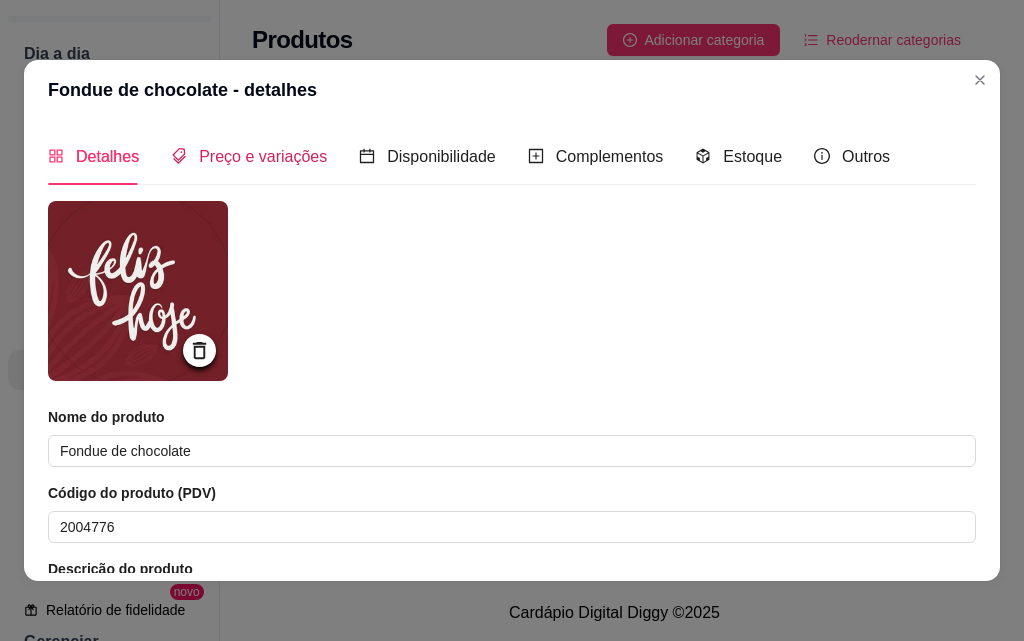 click on "Preço e variações" at bounding box center (263, 156) 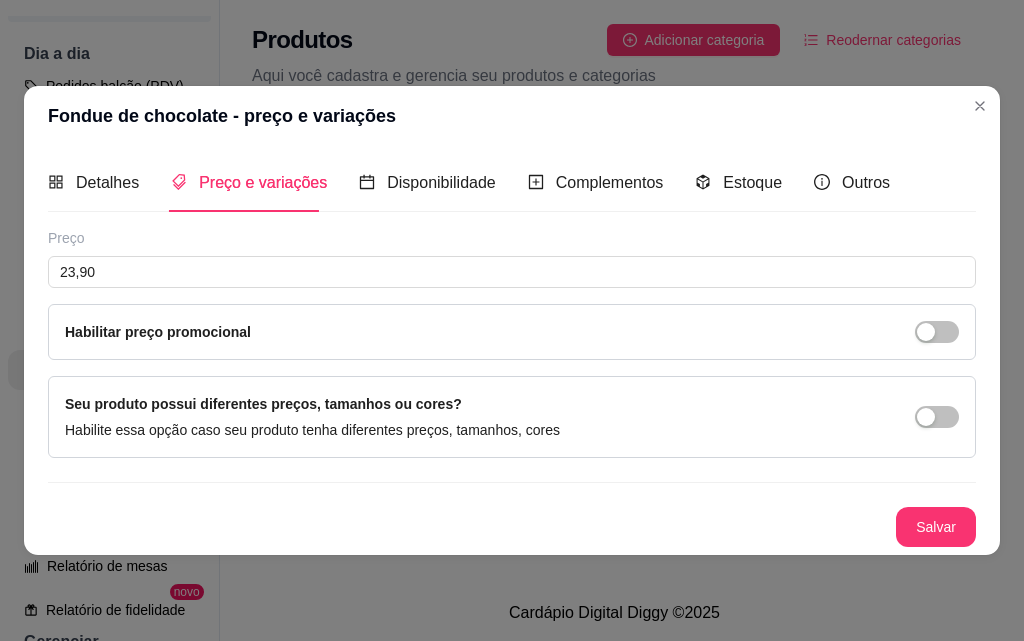 drag, startPoint x: 376, startPoint y: 359, endPoint x: 387, endPoint y: 351, distance: 13.601471 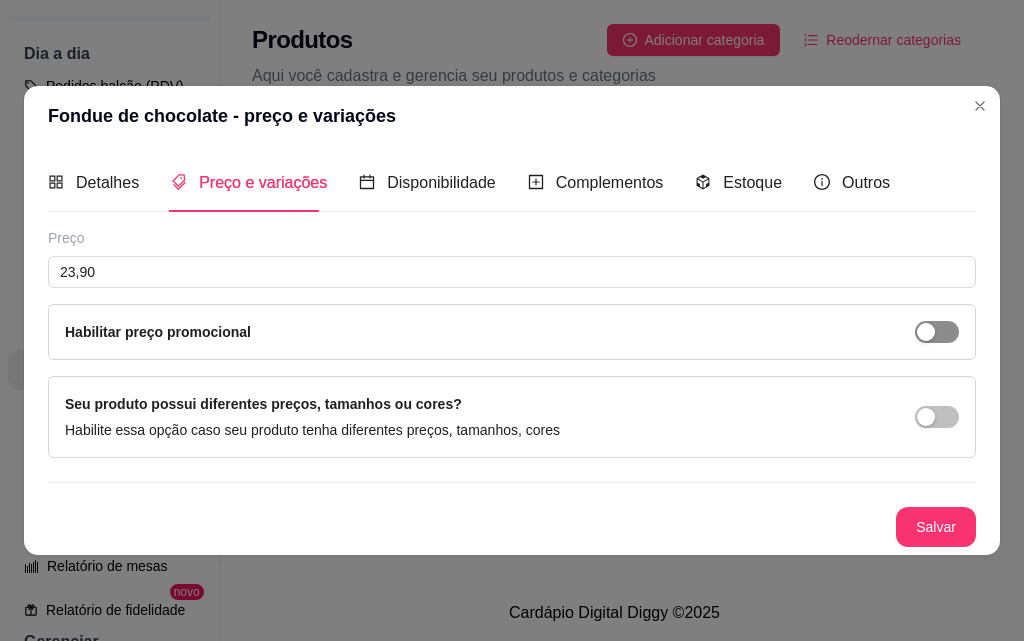 click at bounding box center (926, 332) 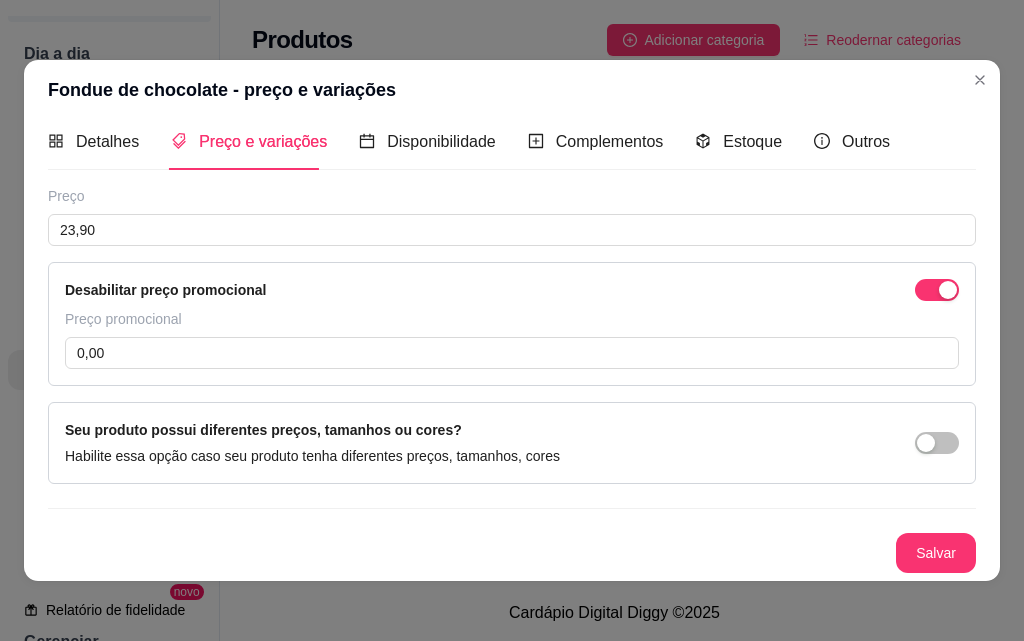 scroll, scrollTop: 0, scrollLeft: 0, axis: both 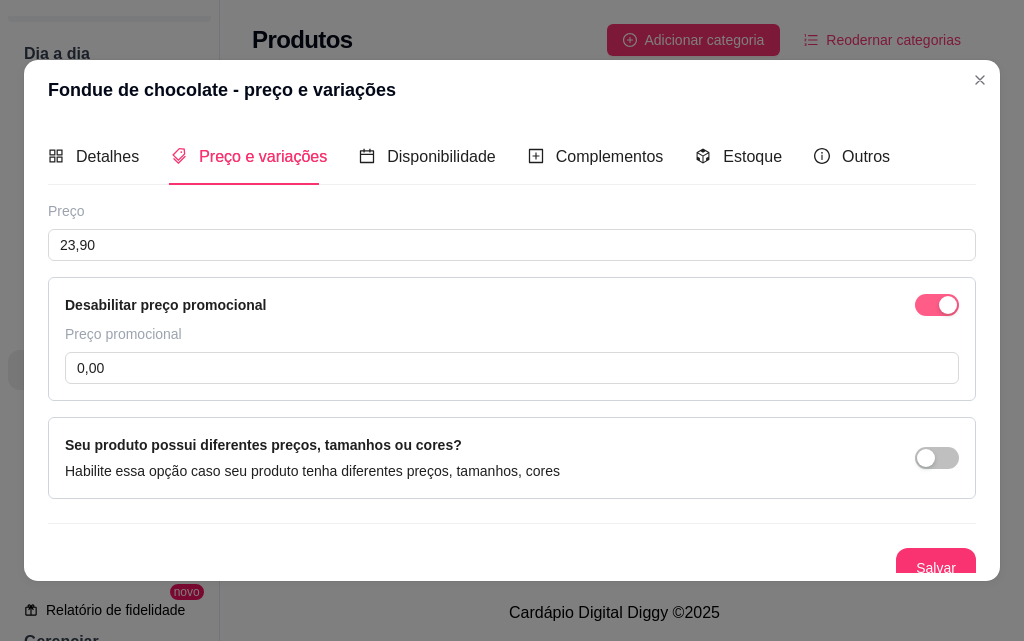 click at bounding box center (937, 305) 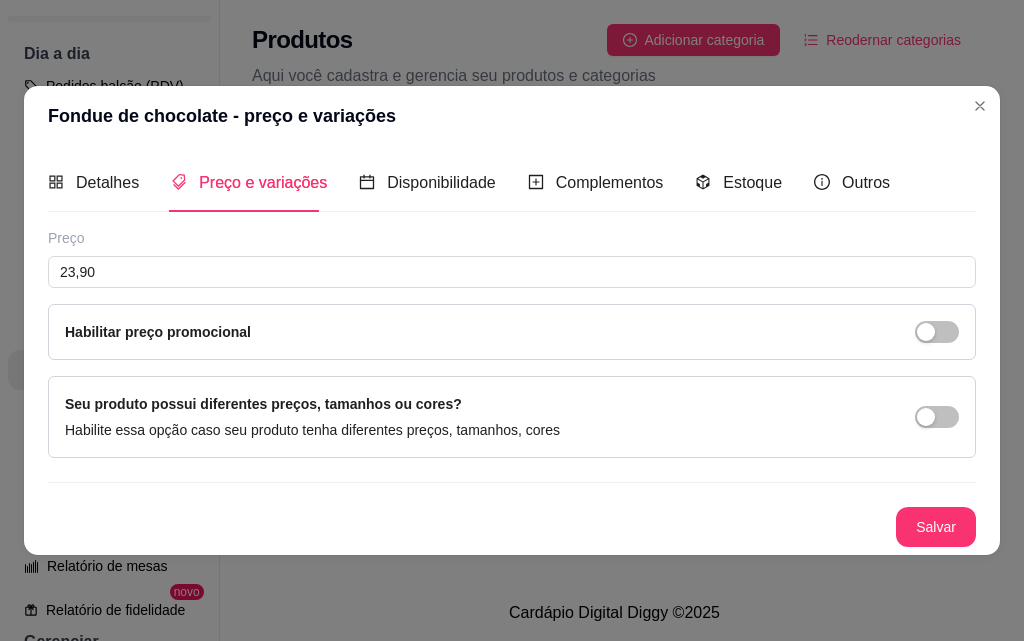 click at bounding box center (937, 417) 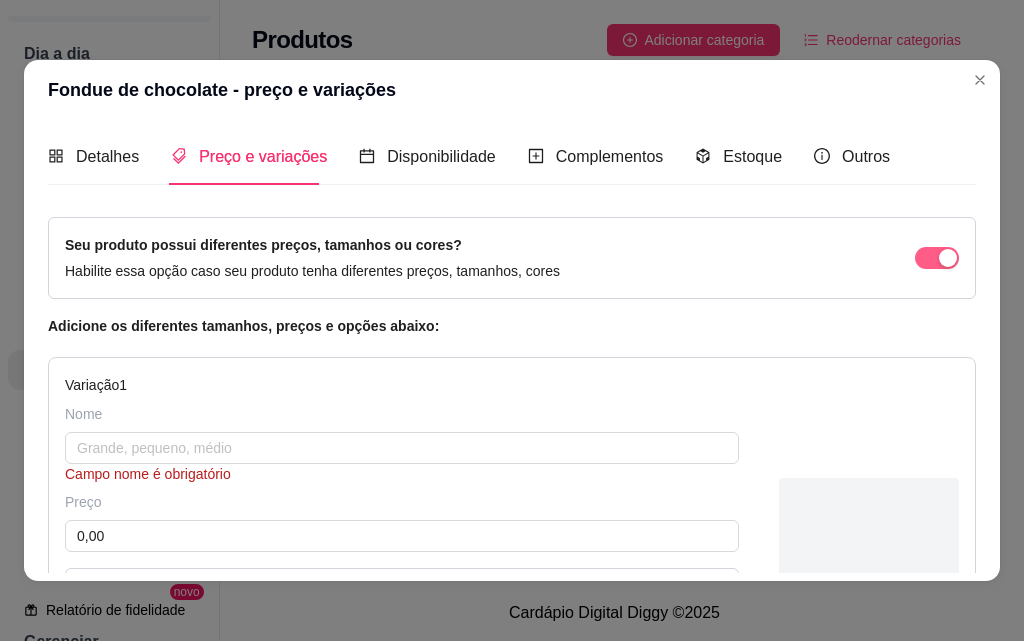click at bounding box center (948, 258) 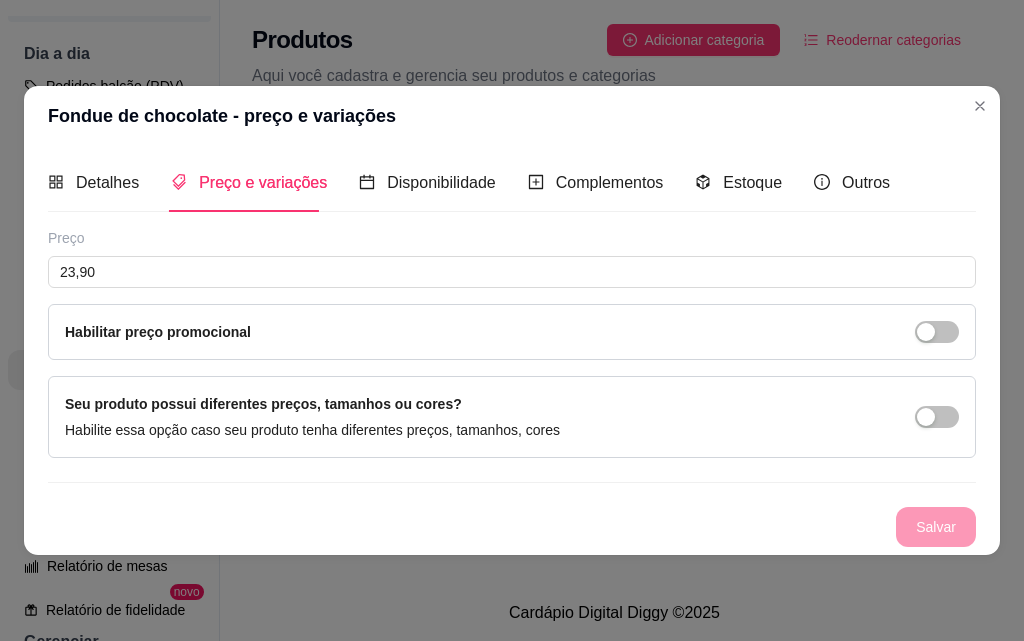 click on "Disponibilidade" at bounding box center (427, 182) 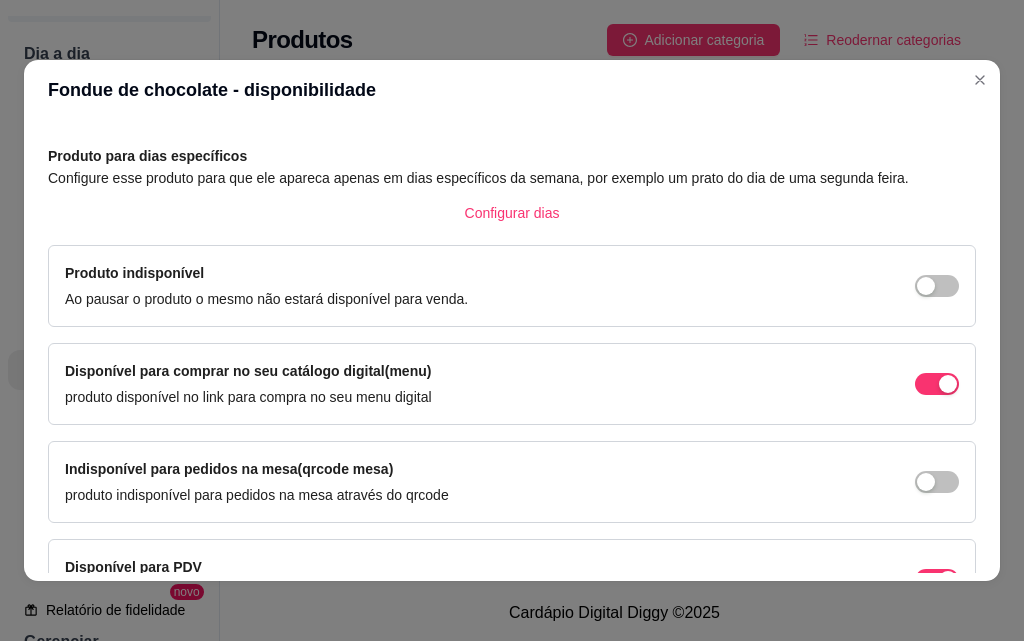 scroll, scrollTop: 0, scrollLeft: 0, axis: both 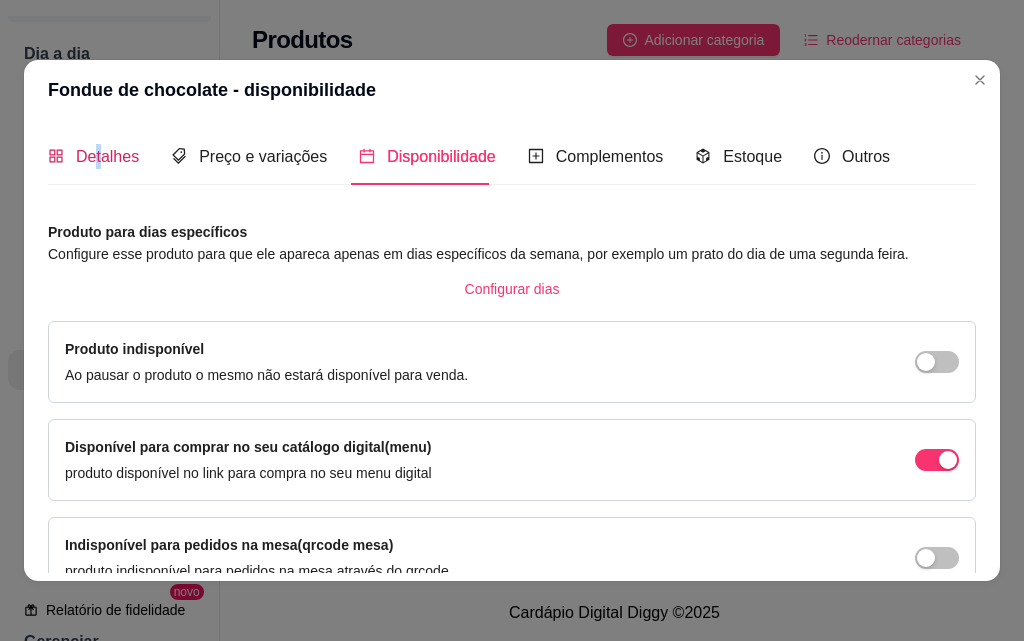click on "Detalhes" at bounding box center (107, 156) 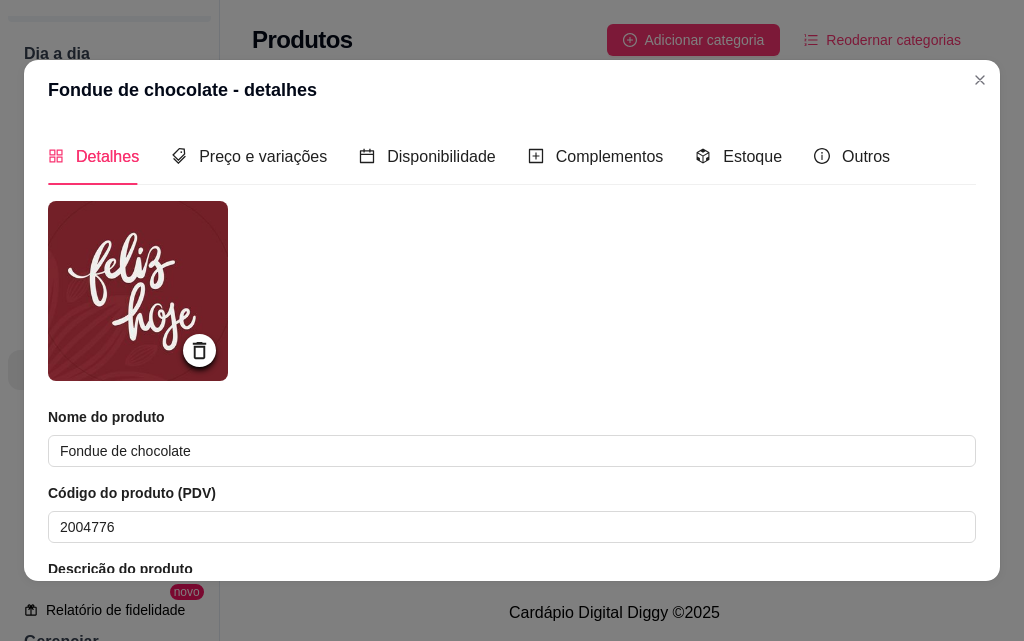 click at bounding box center [512, 294] 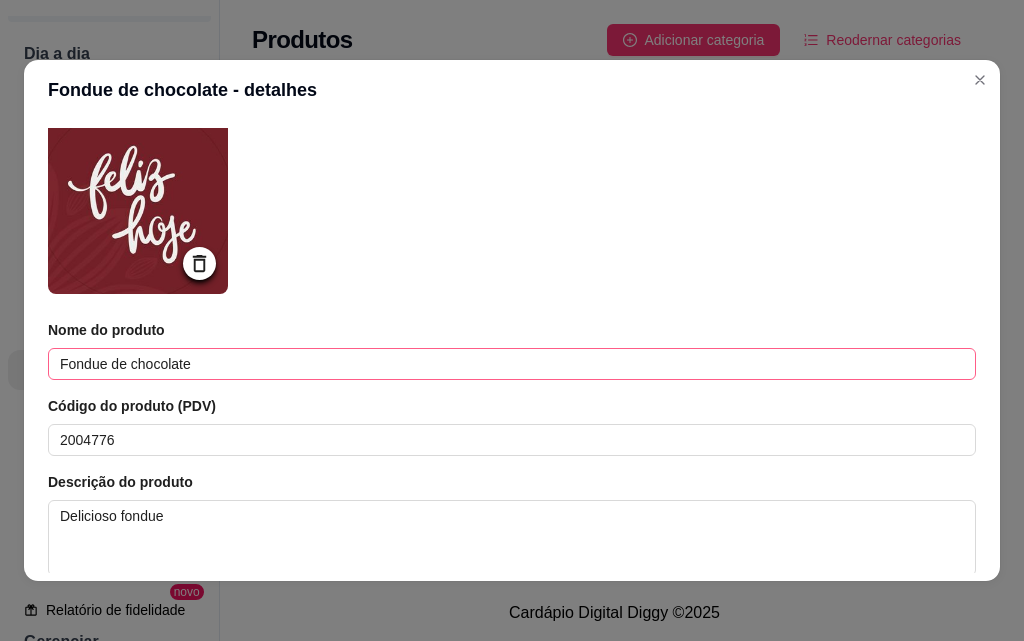 scroll, scrollTop: 0, scrollLeft: 0, axis: both 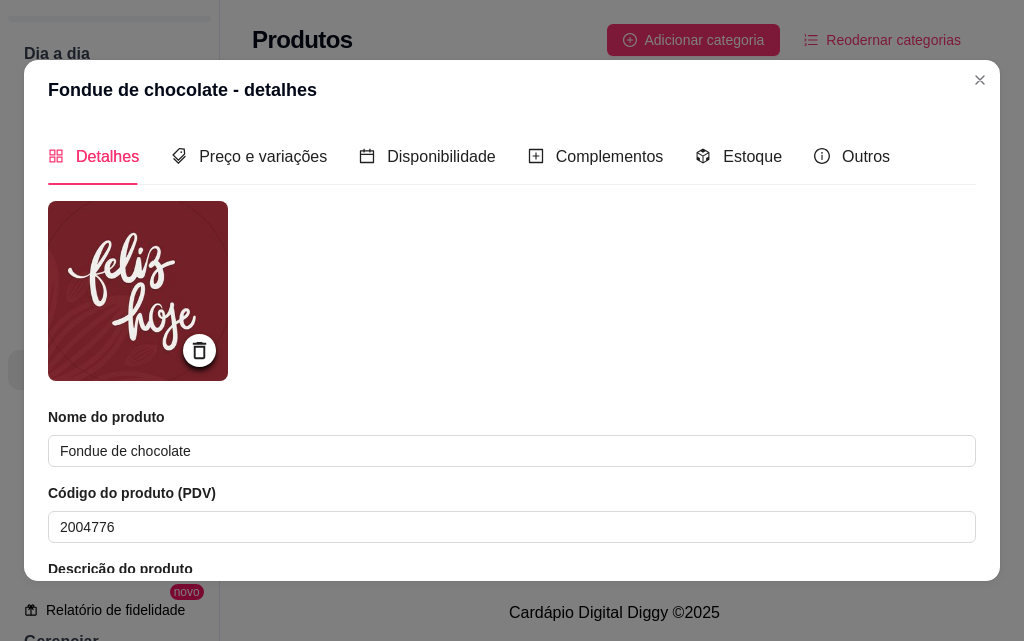drag, startPoint x: 391, startPoint y: 267, endPoint x: 356, endPoint y: 321, distance: 64.3506 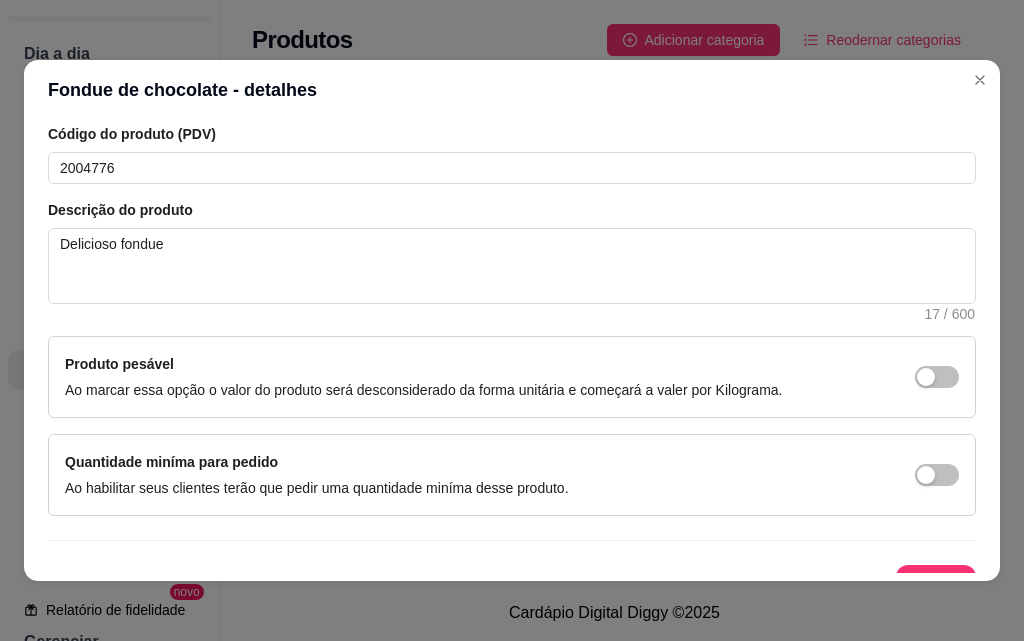 scroll, scrollTop: 391, scrollLeft: 0, axis: vertical 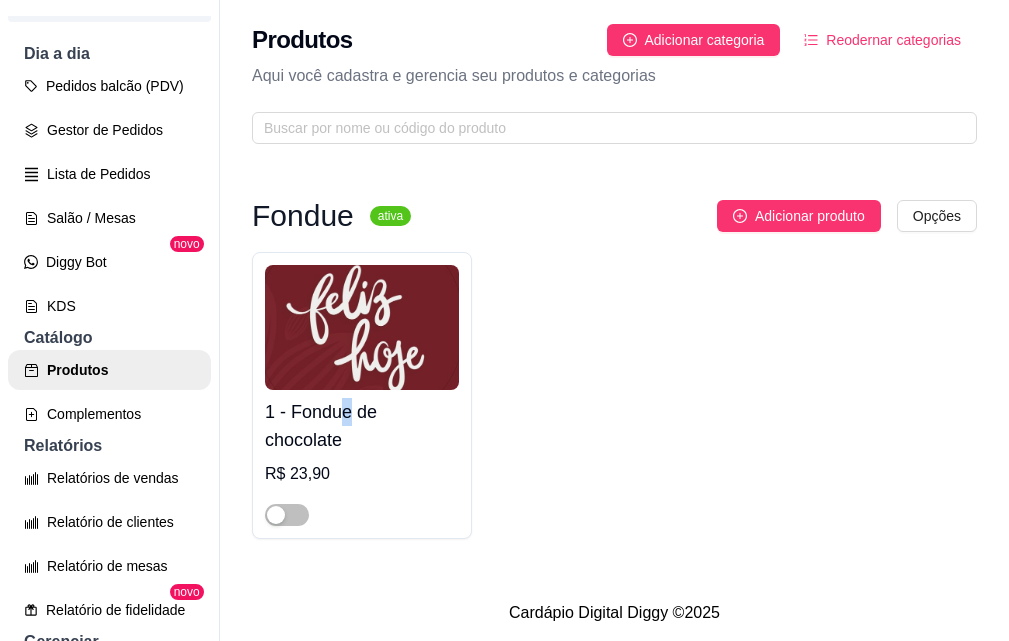click on "1 - Fondue de chocolate" at bounding box center (362, 426) 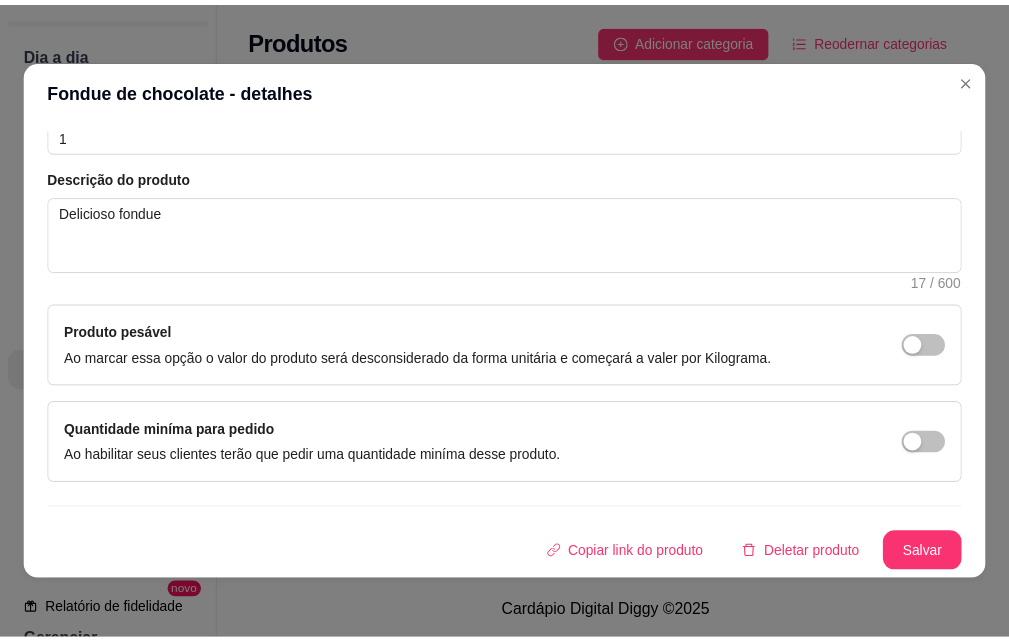 scroll, scrollTop: 0, scrollLeft: 0, axis: both 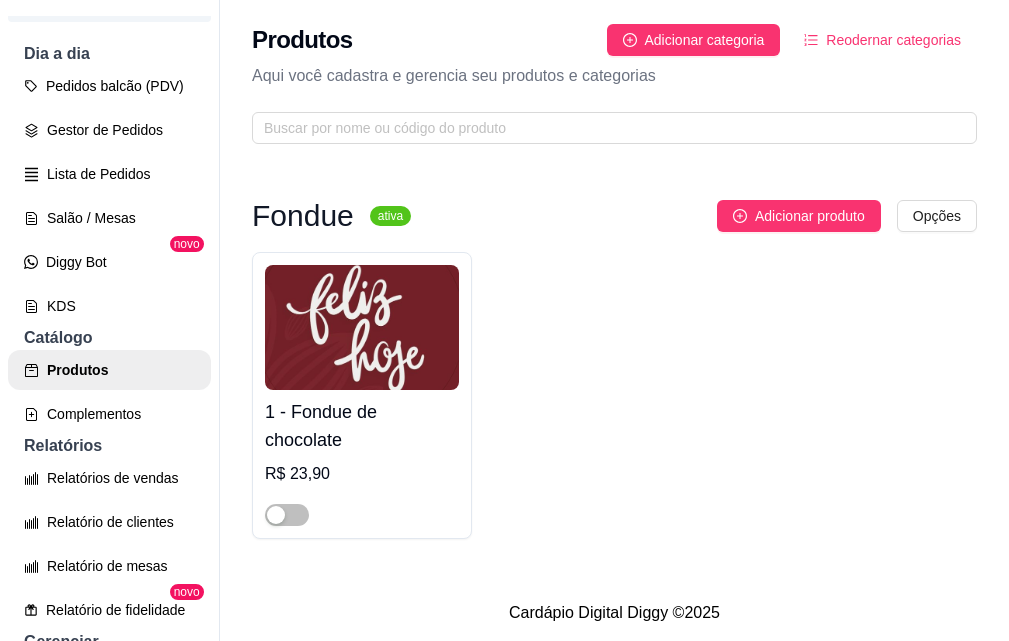 click on "1 - Fondue de chocolate   R$ 23,90" at bounding box center (614, 395) 